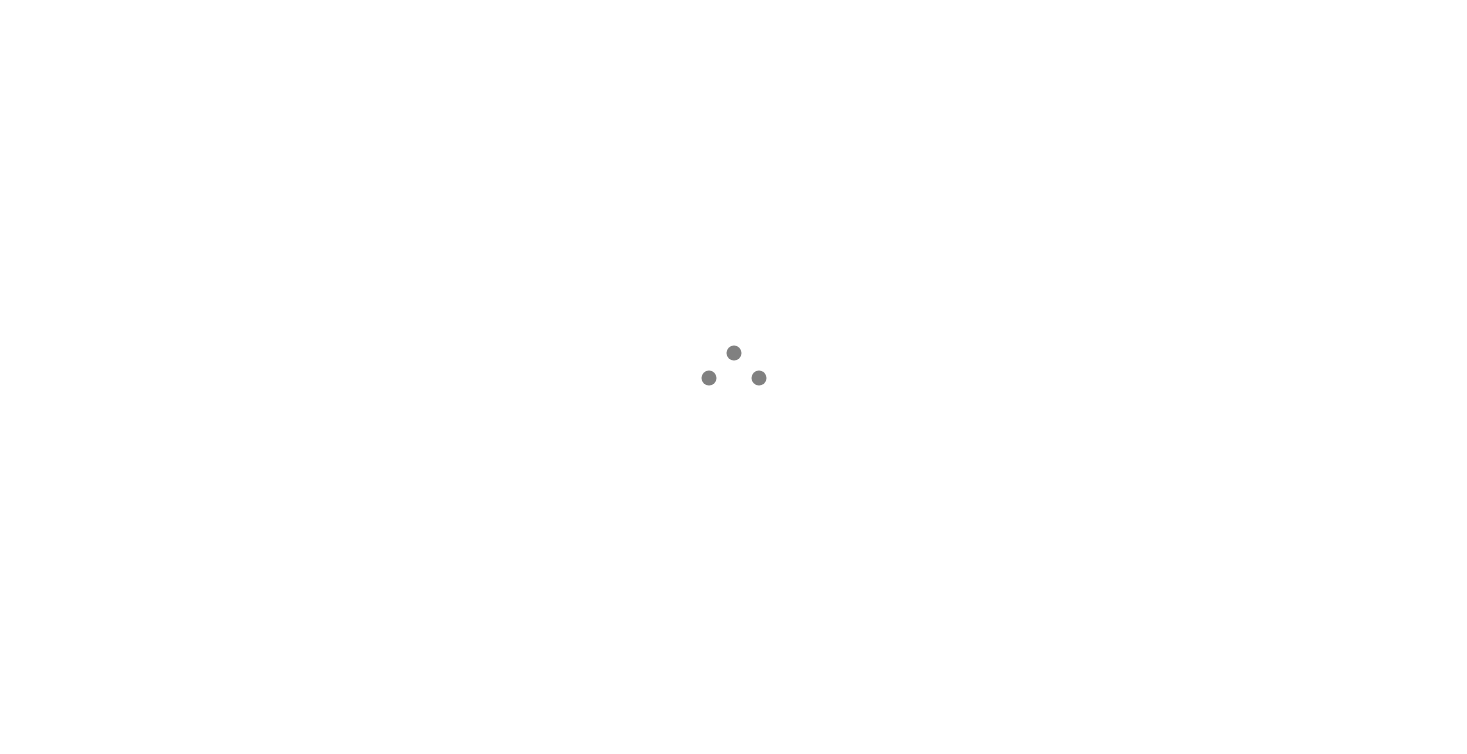 scroll, scrollTop: 0, scrollLeft: 0, axis: both 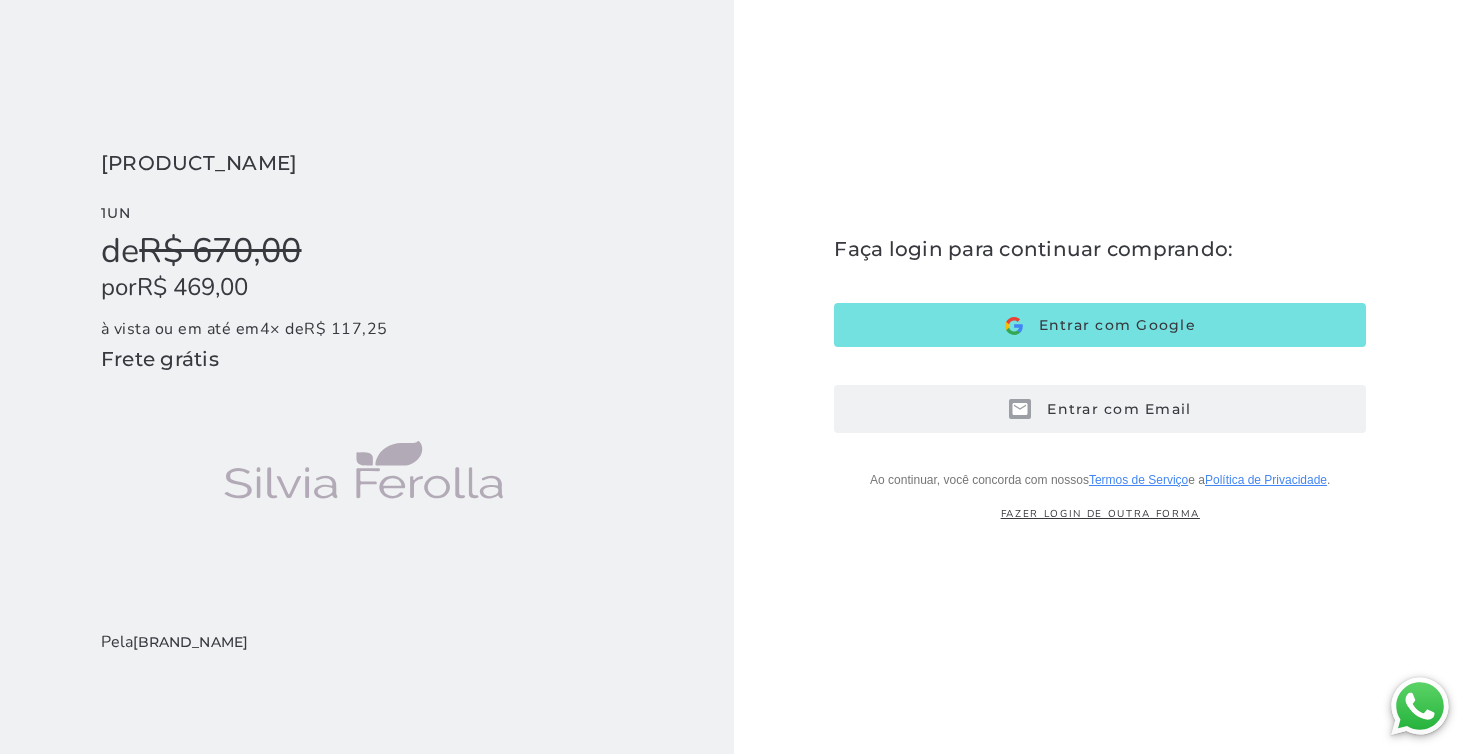 click on "Entrar com Email" at bounding box center (1111, 409) 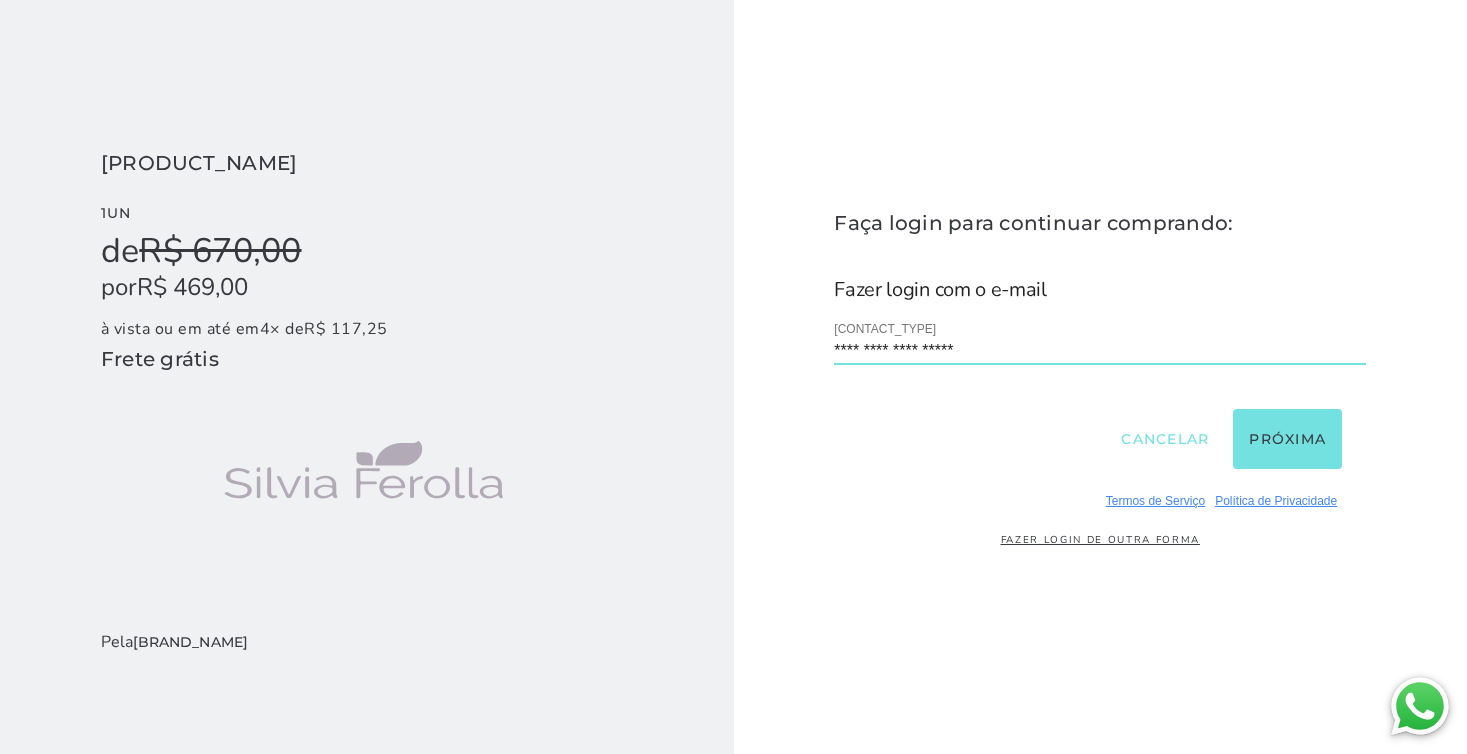 type on "**********" 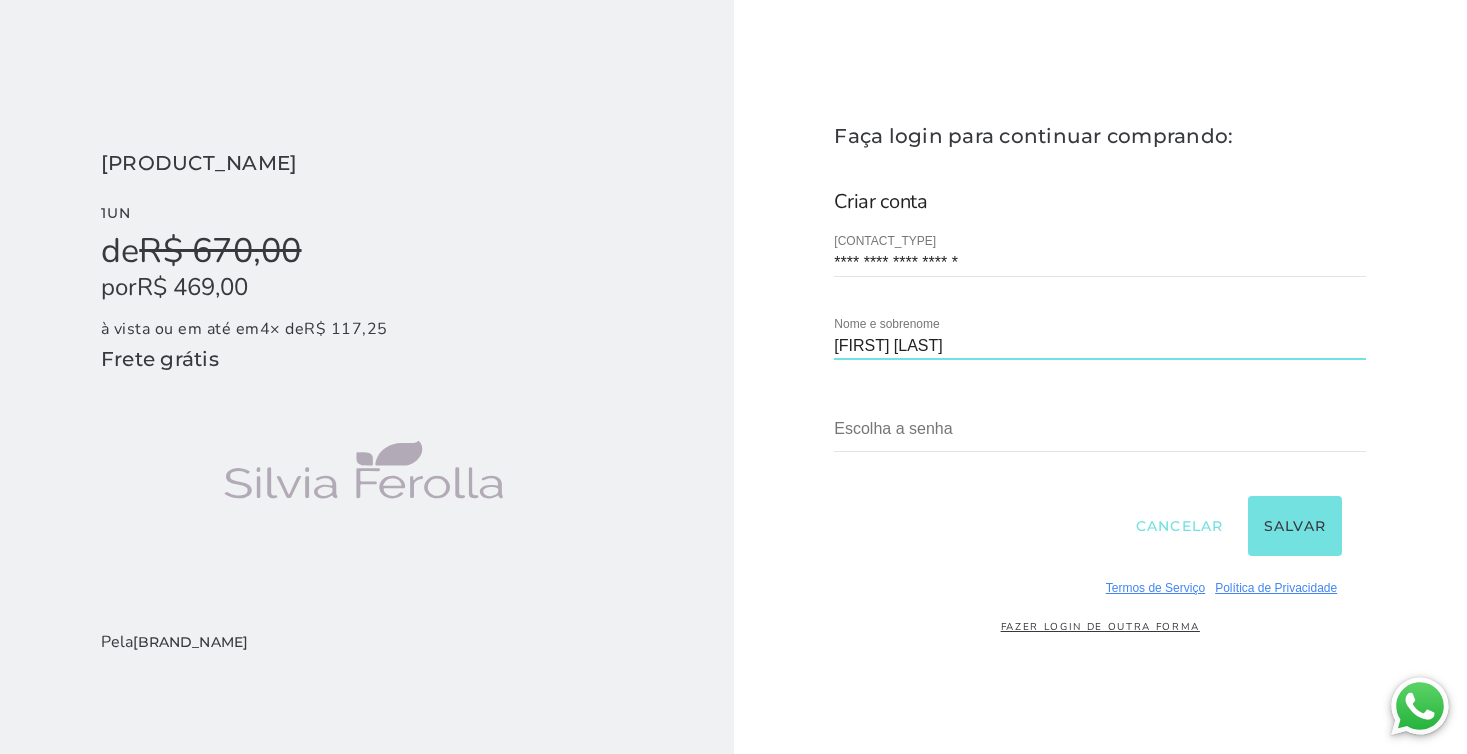 type on "[FIRST] [LAST]" 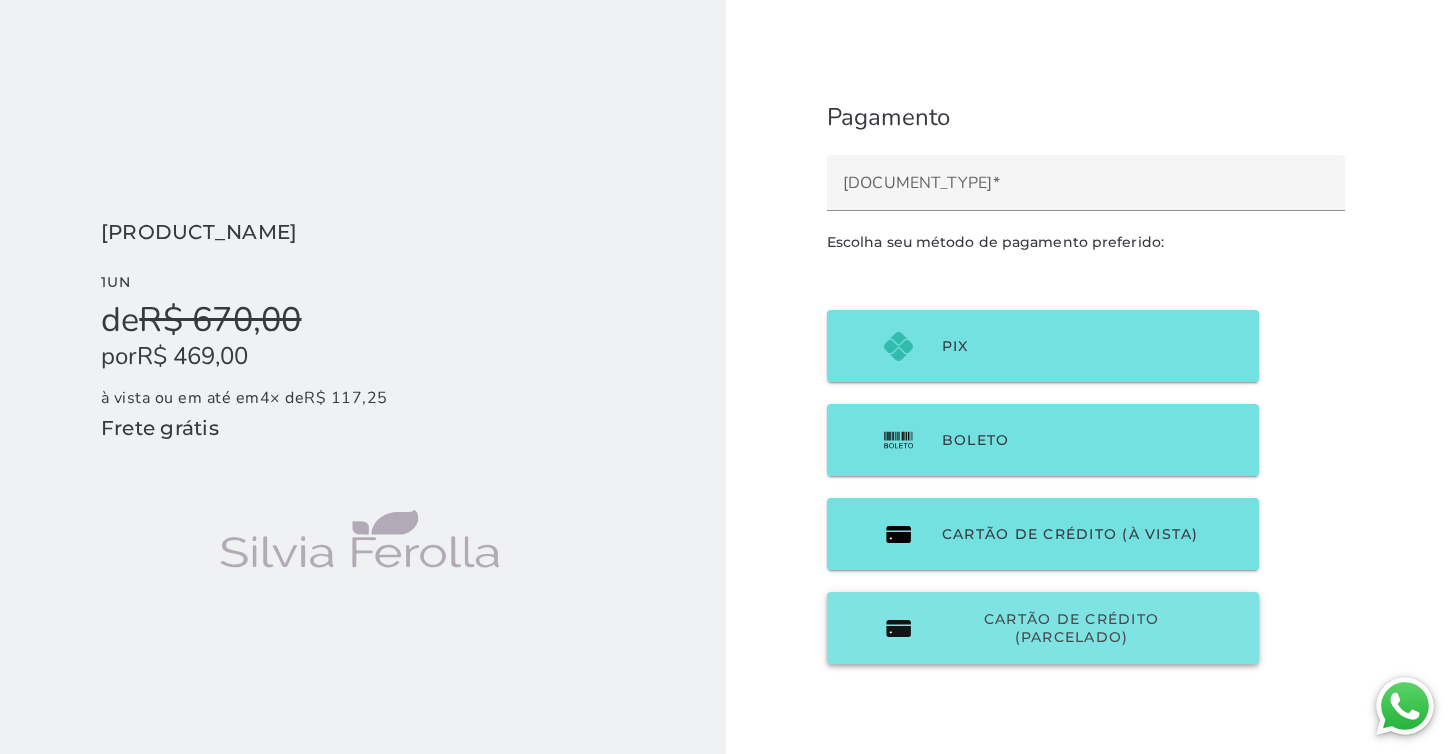click on "Cartão de Crédito (parcelado)" at bounding box center [1071, 628] 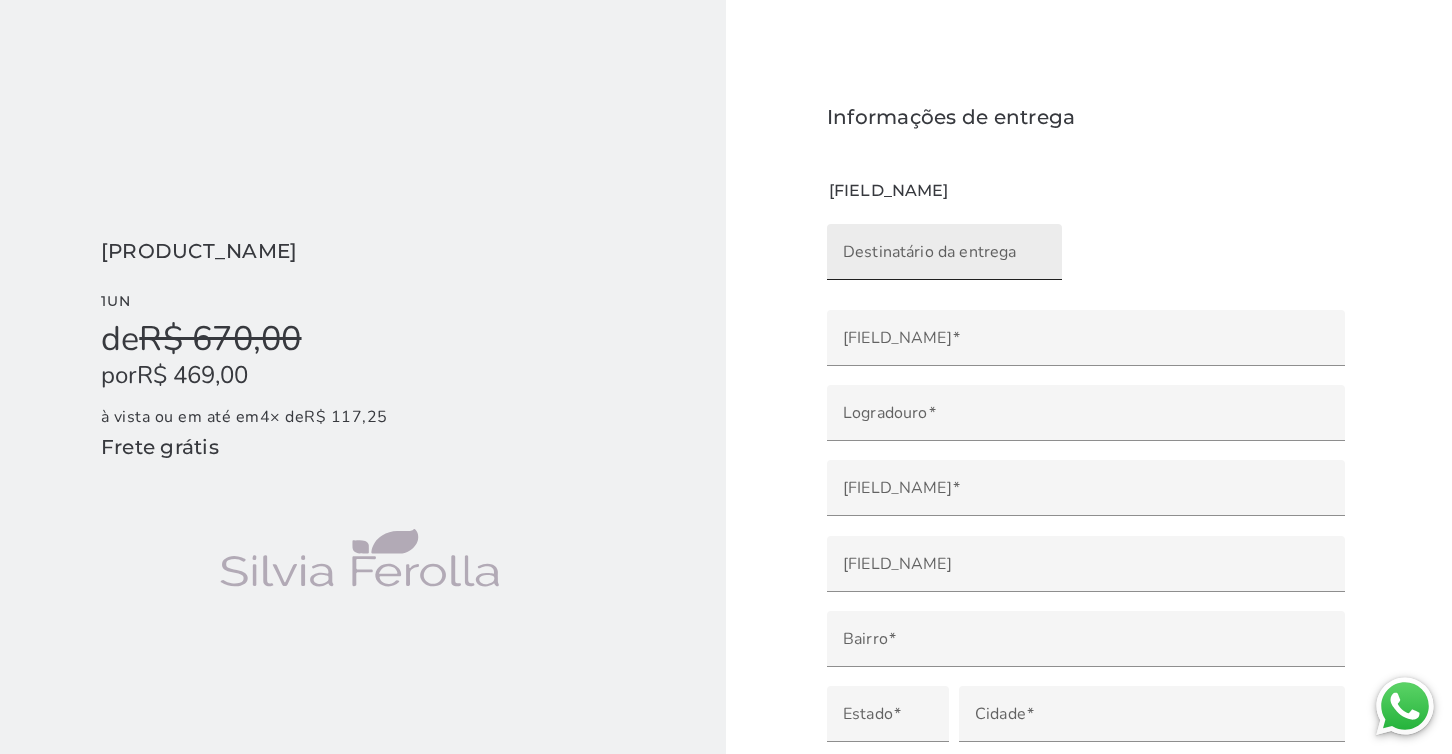 click on "Destinatário da entrega" at bounding box center (944, 259) 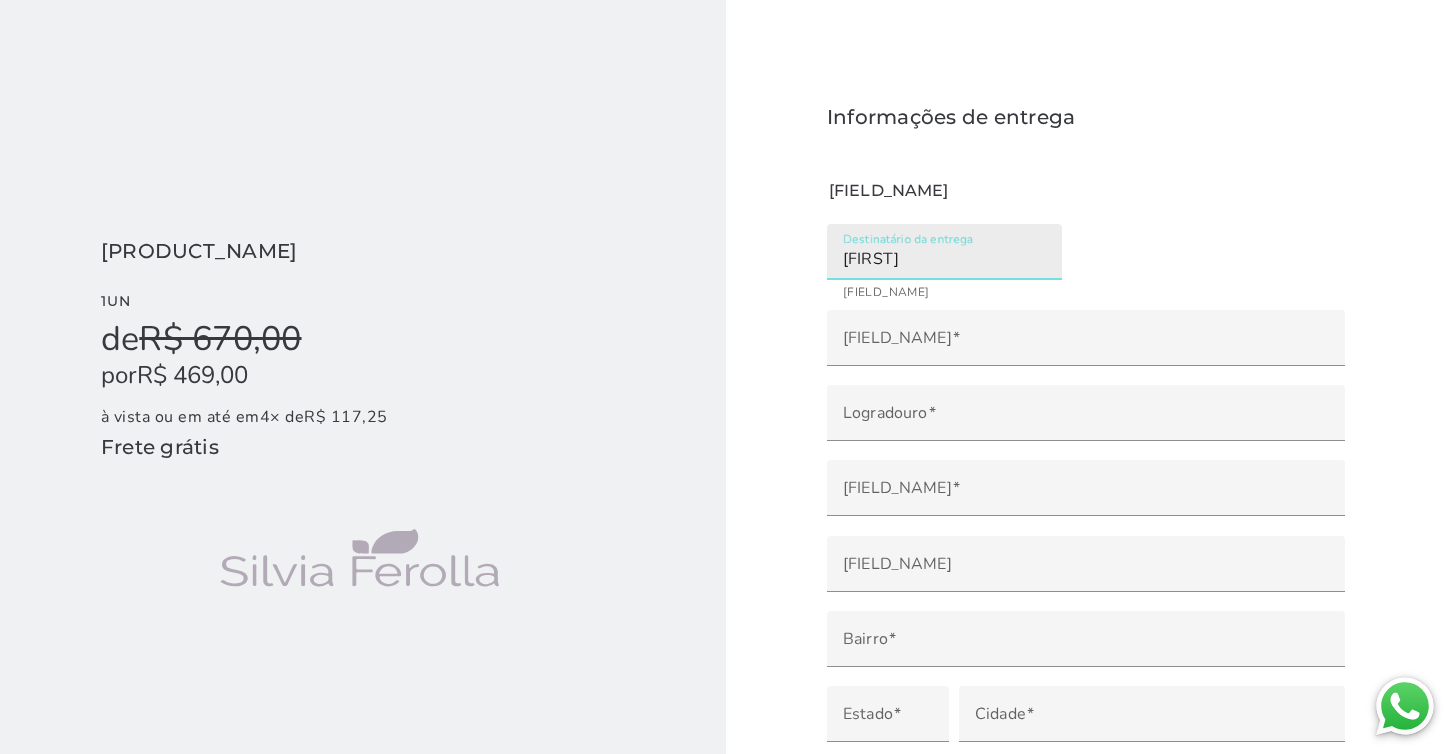 type on "[FIRST]" 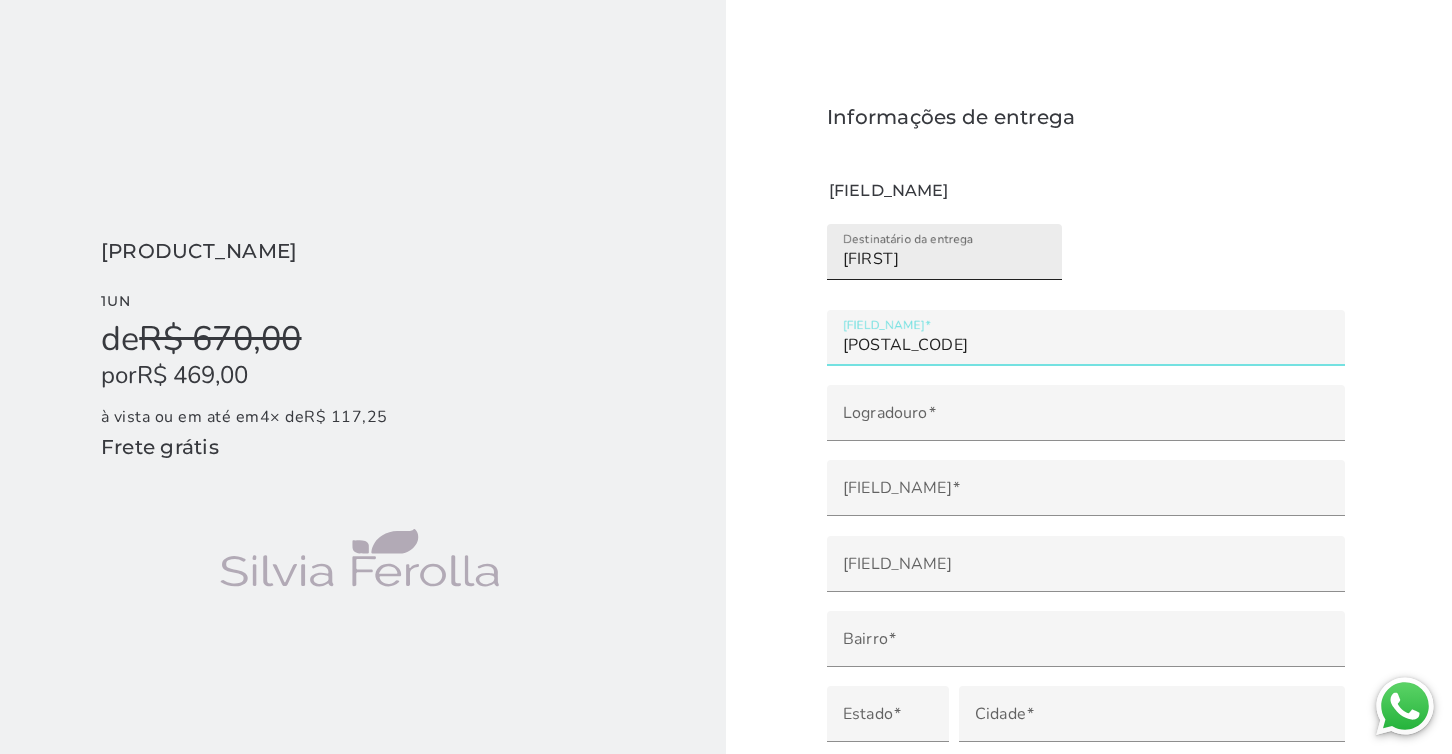 type on "[POSTAL_CODE]" 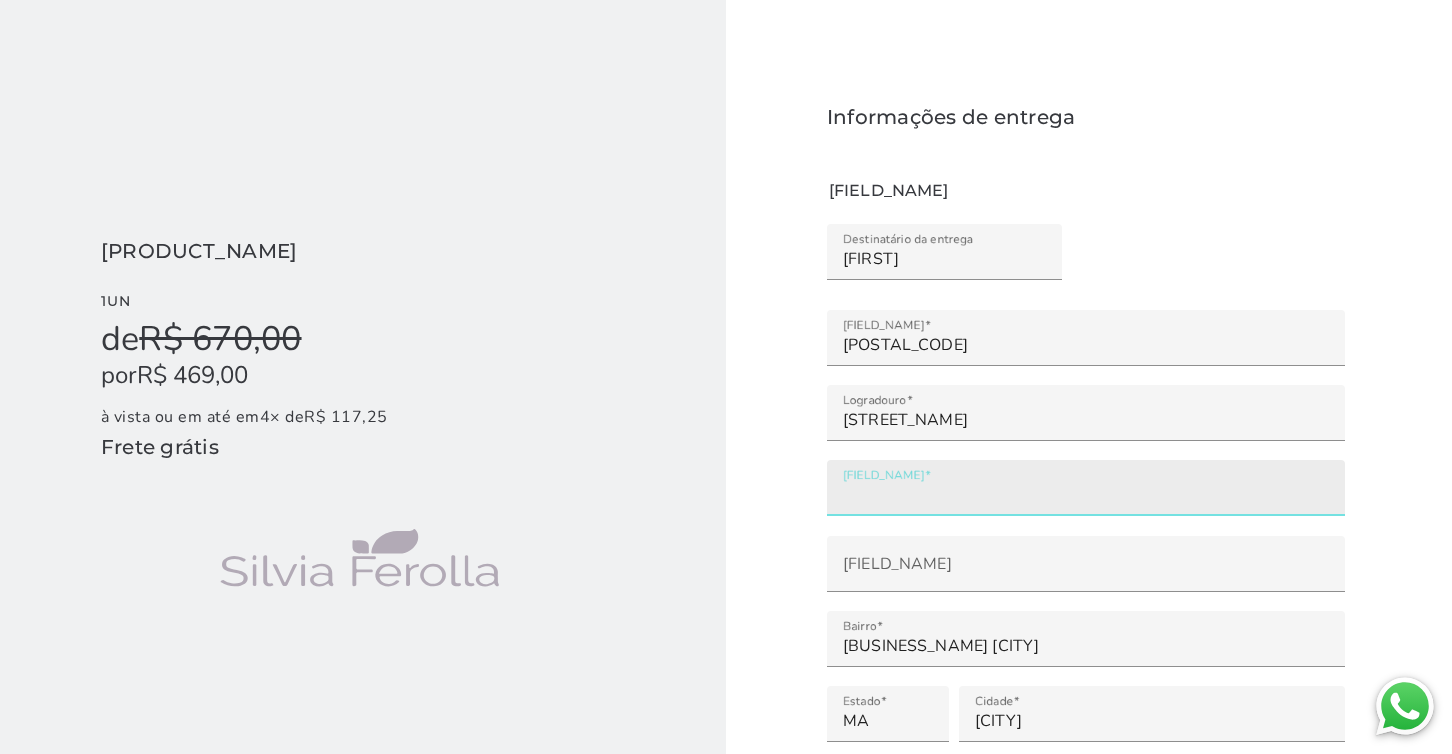 click on "[FIELD_NAME]" 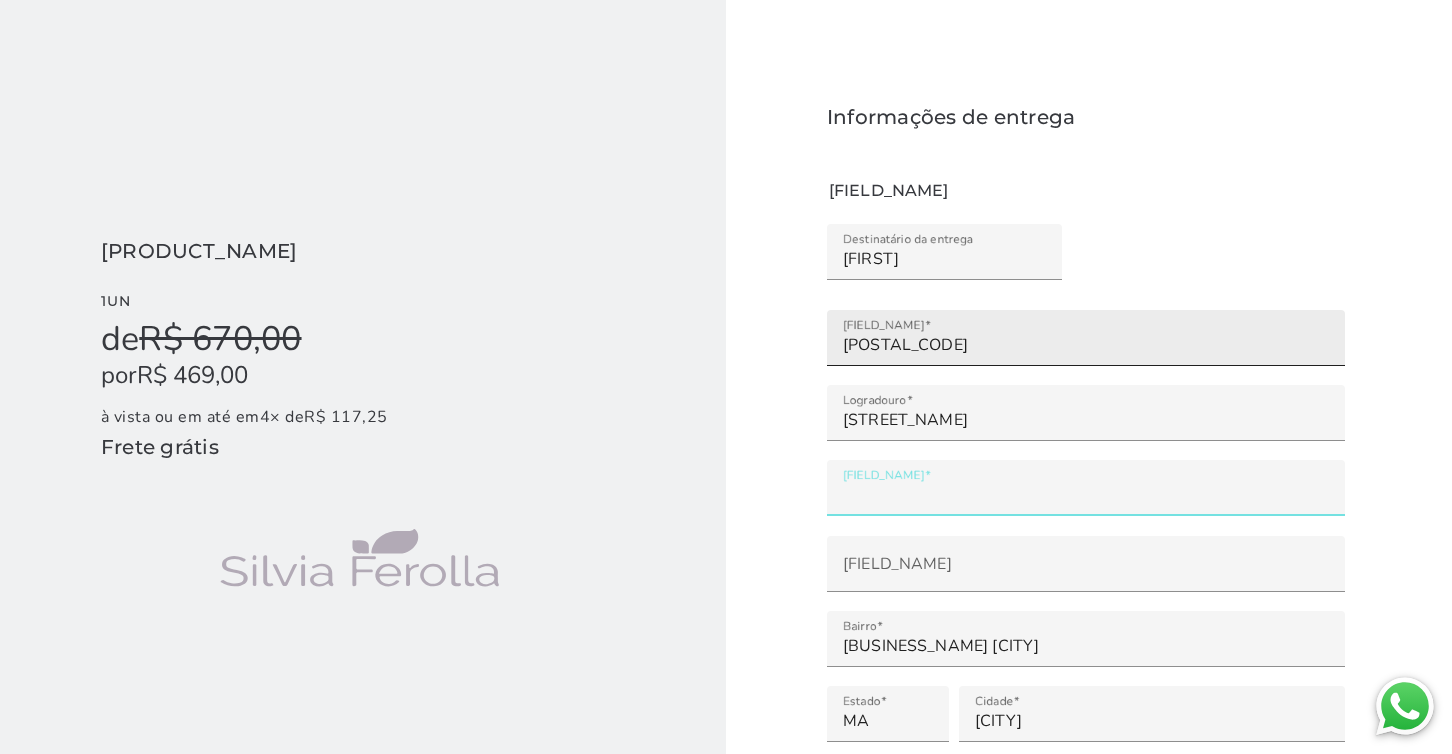 type on "**" 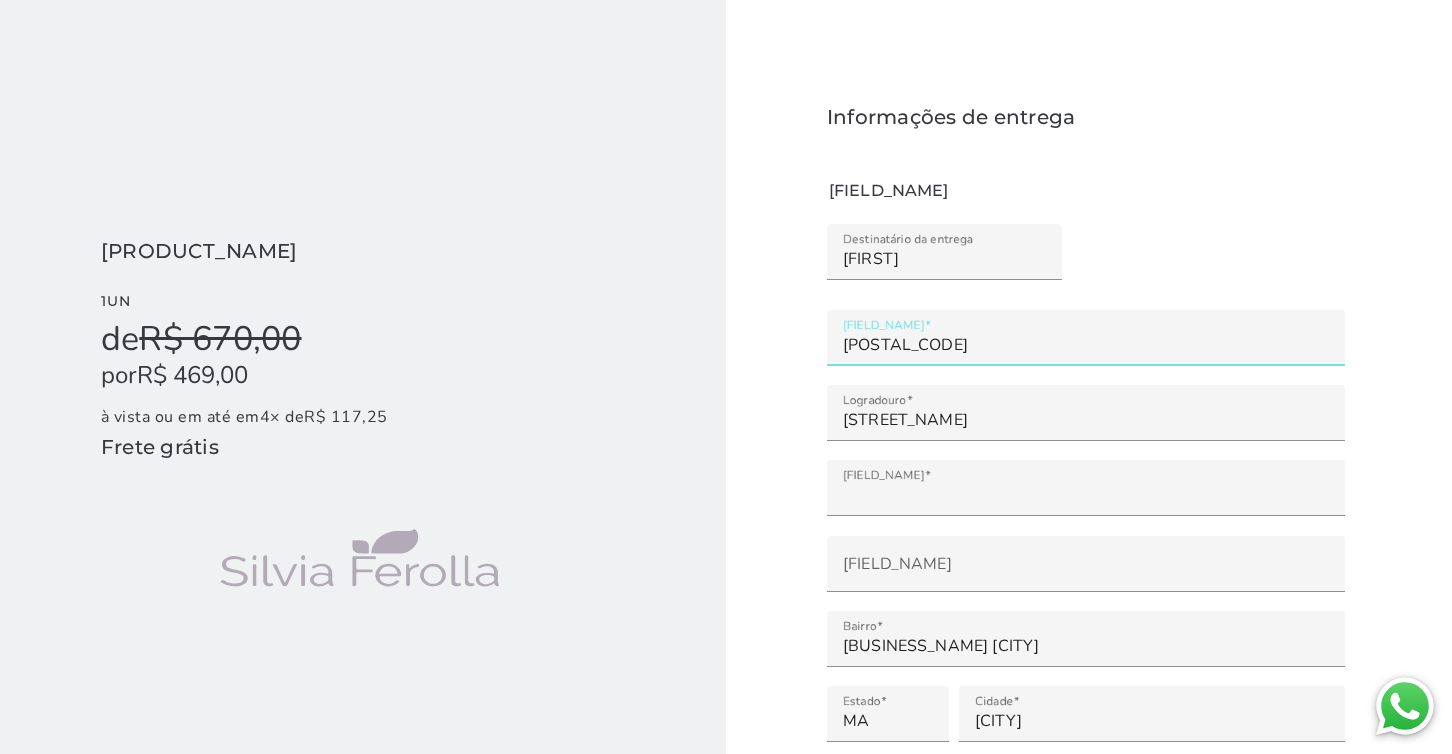 drag, startPoint x: 950, startPoint y: 345, endPoint x: 667, endPoint y: 309, distance: 285.28058 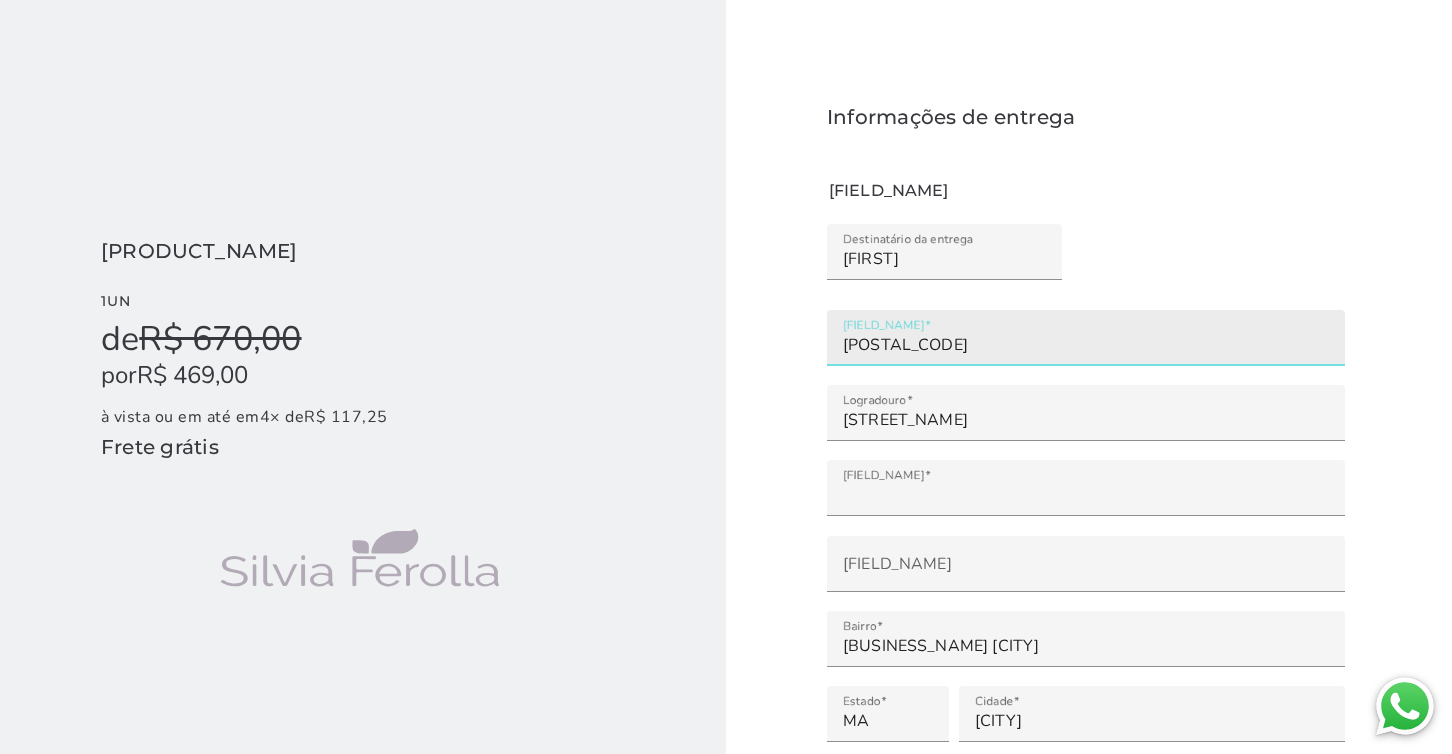paste on "[POSTAL_CODE]" 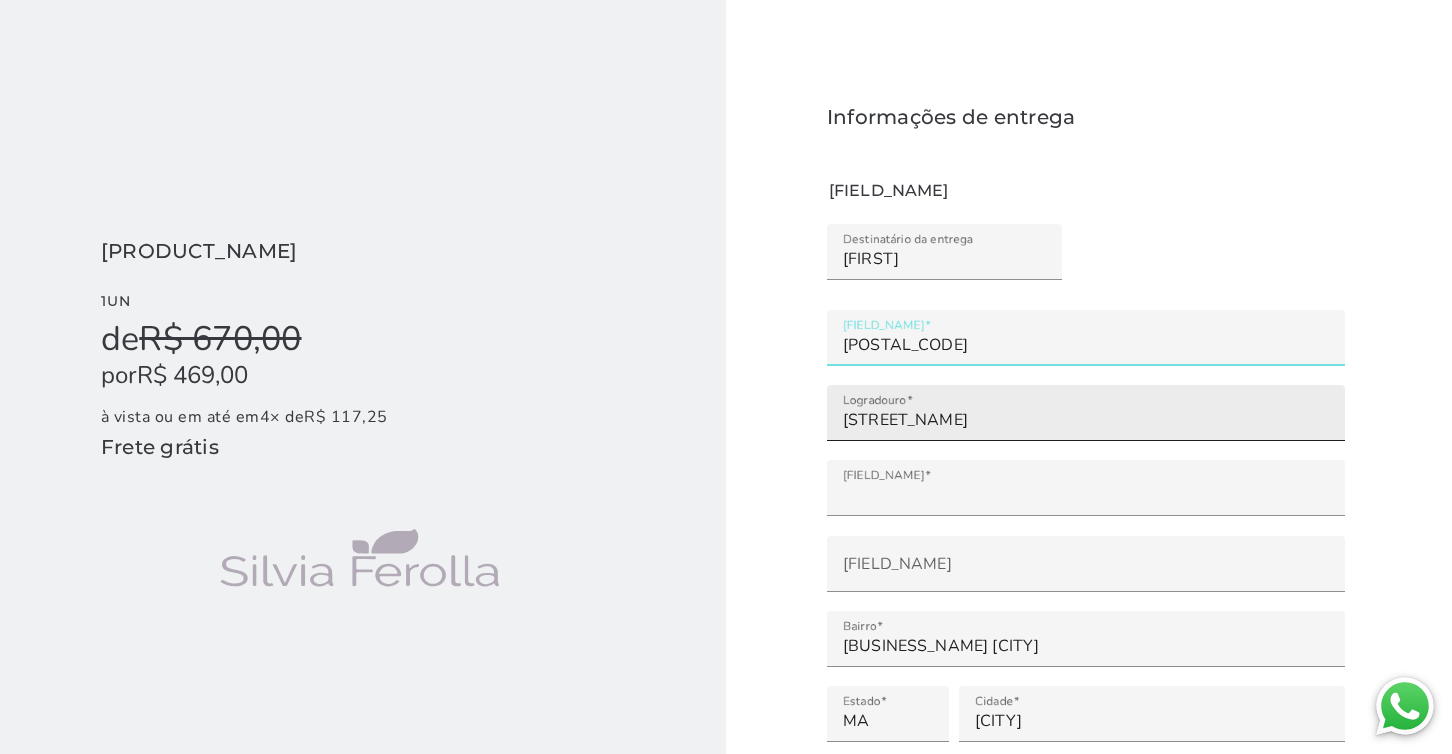 type on "[STREET_NAME] [NUMBER]" 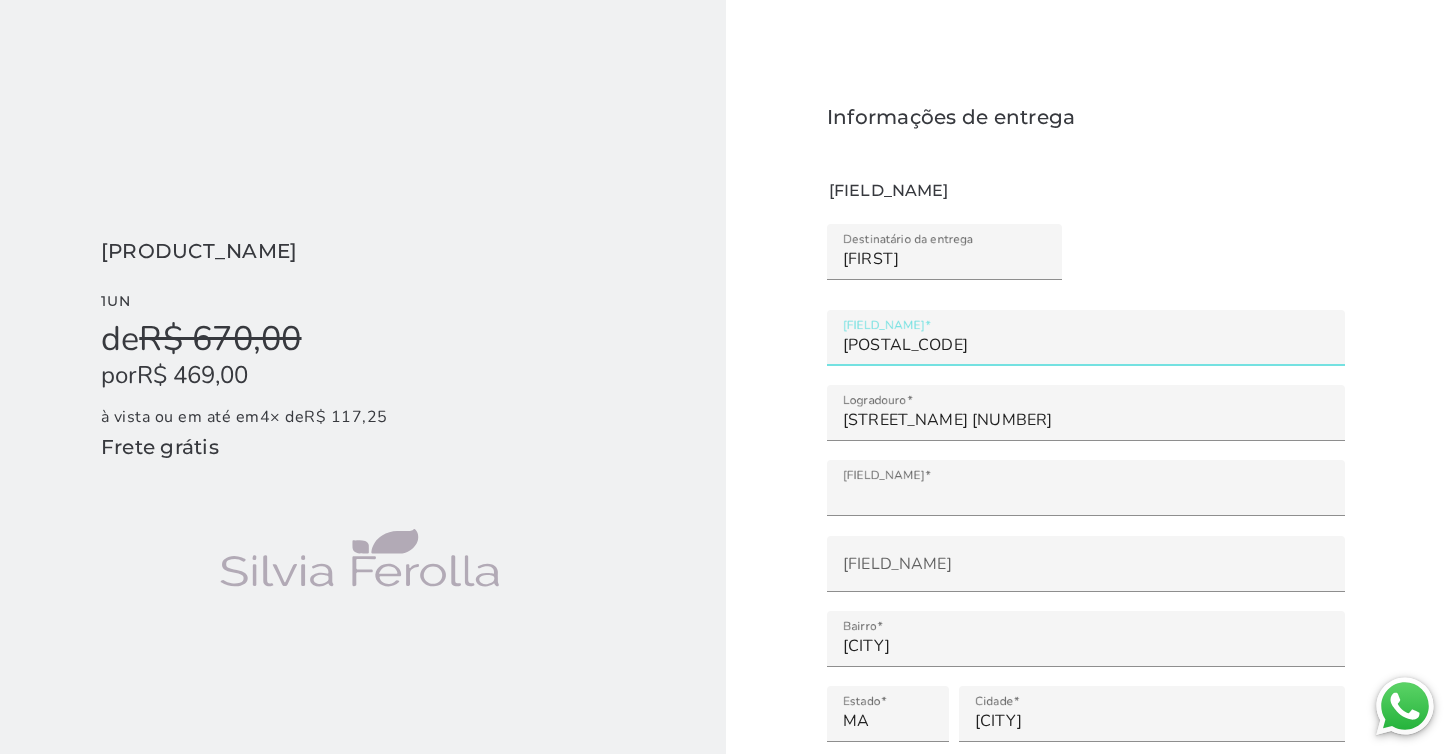 type on "[POSTAL_CODE]" 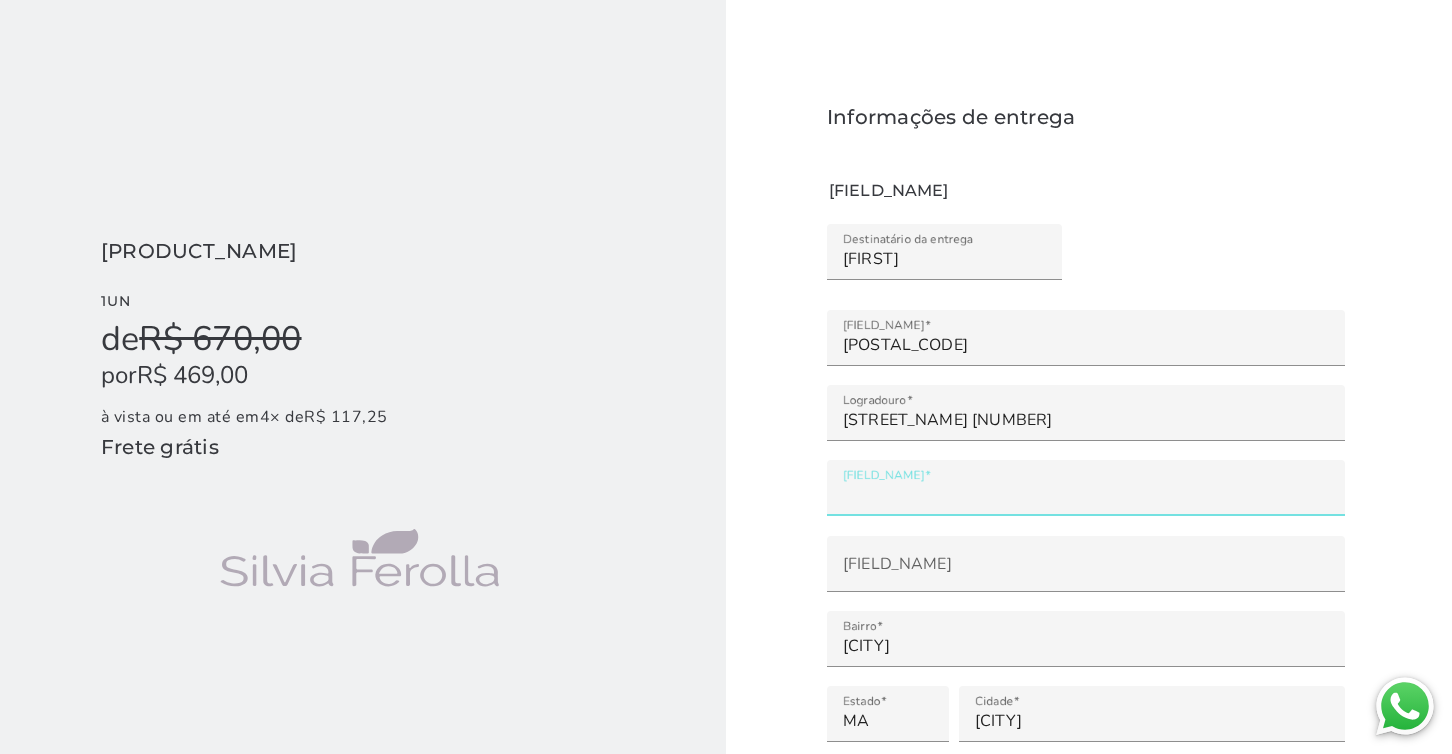 click on "Informações de entrega
Endereço de entrega
Método de entrega
Entrega gratuita
Envio pelos correios
Gratuita
Iniciar pagamento" at bounding box center [1086, 543] 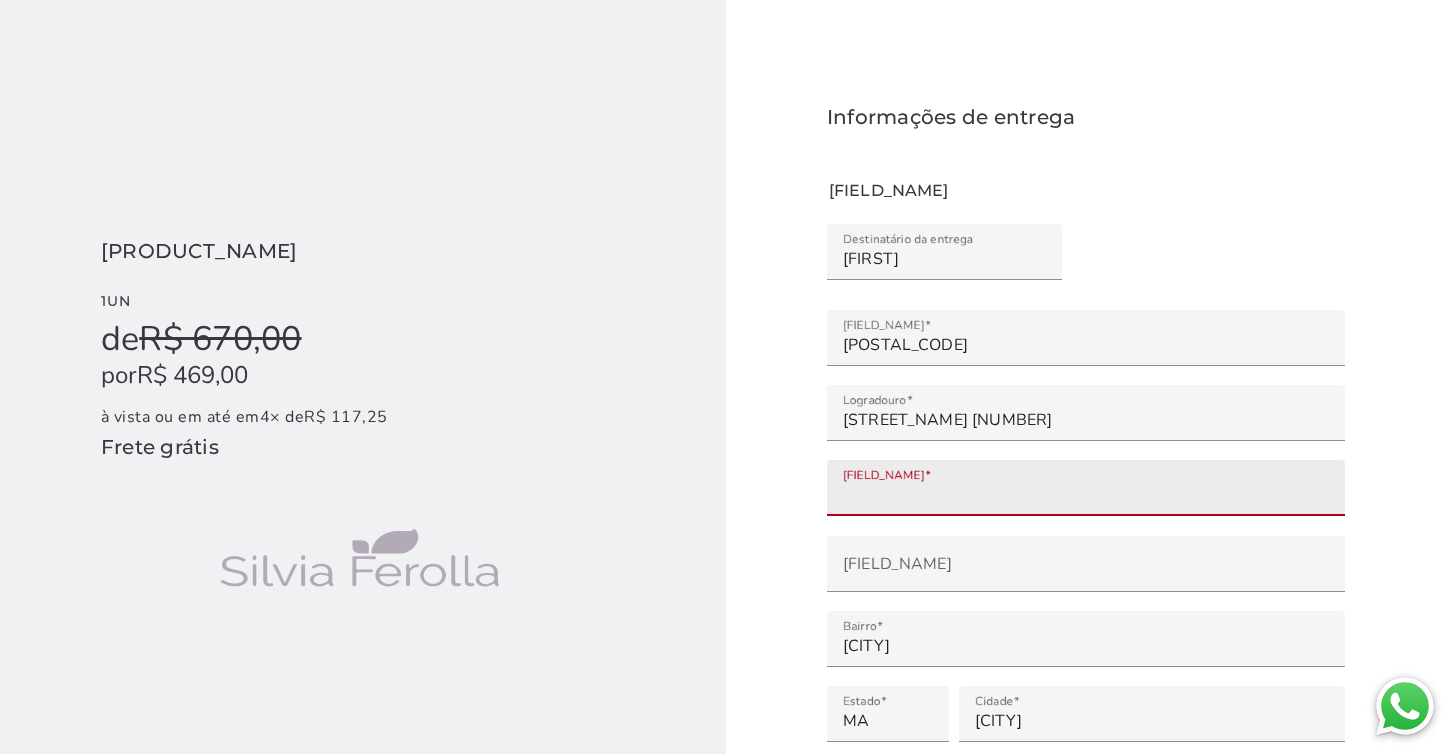 type on "****" 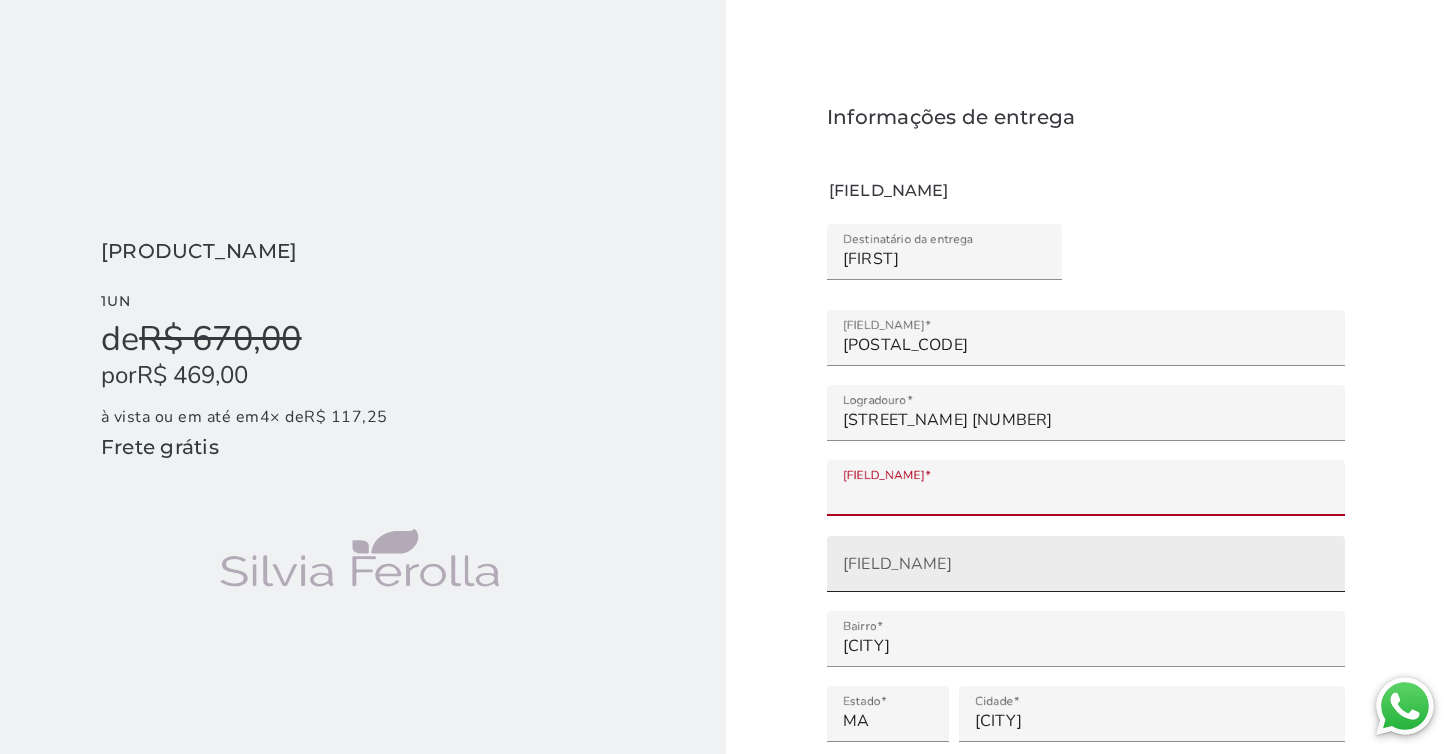 type 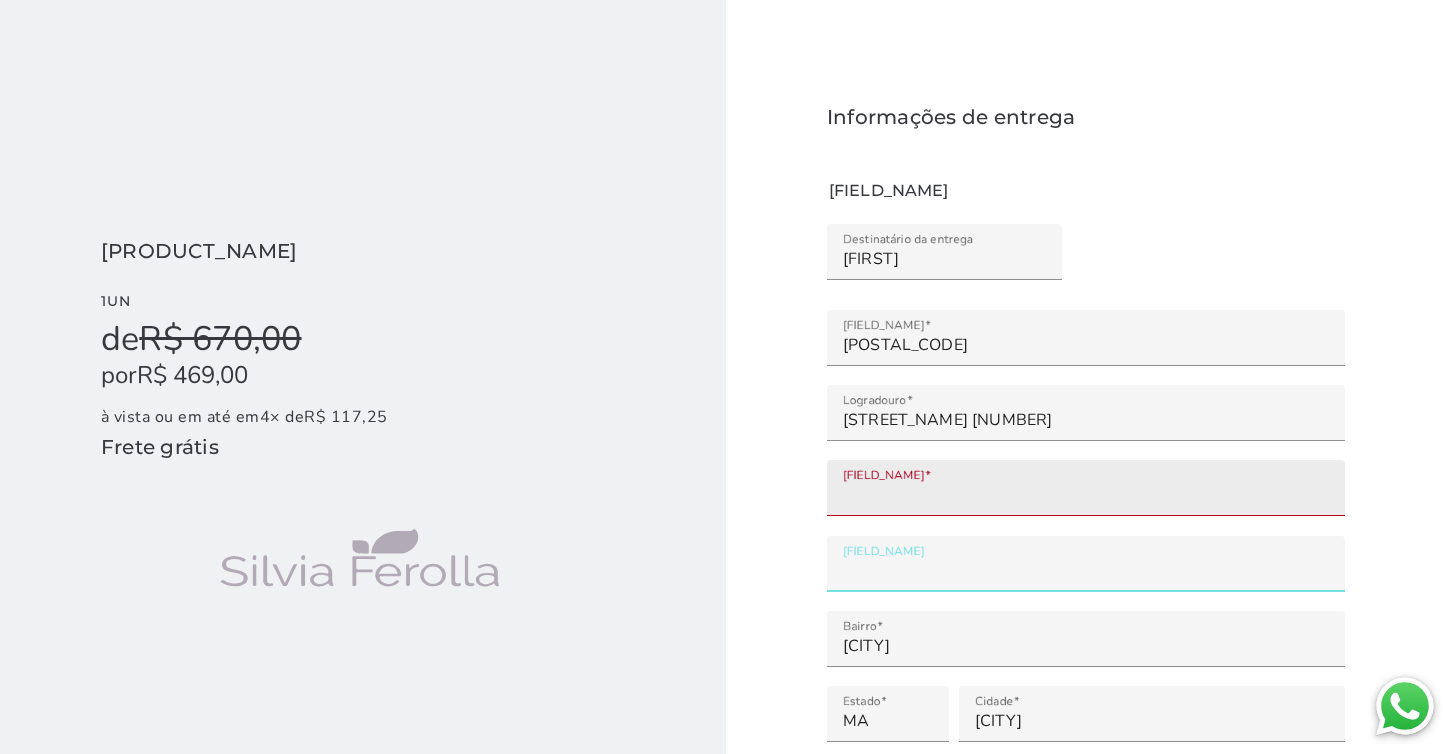 click on "[FIELD_NAME]" 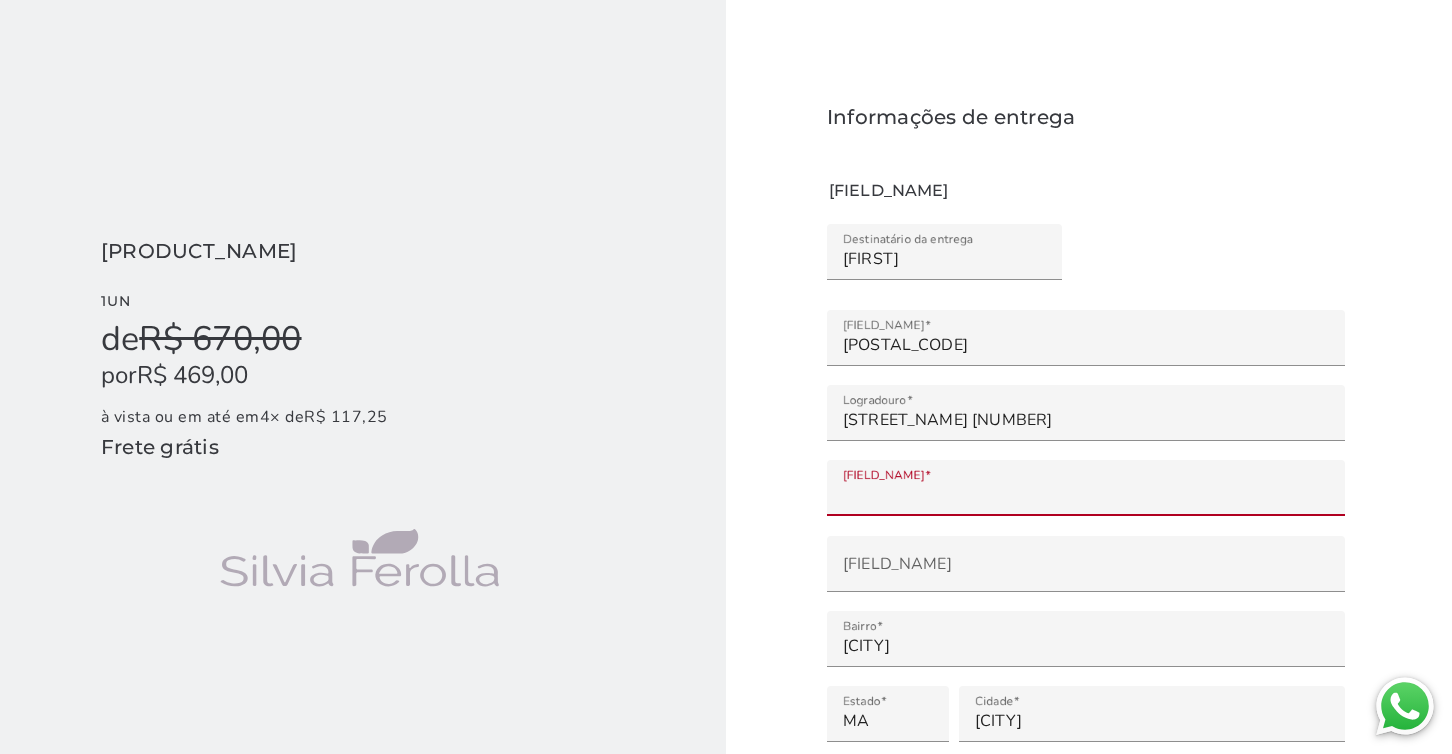 type on "****" 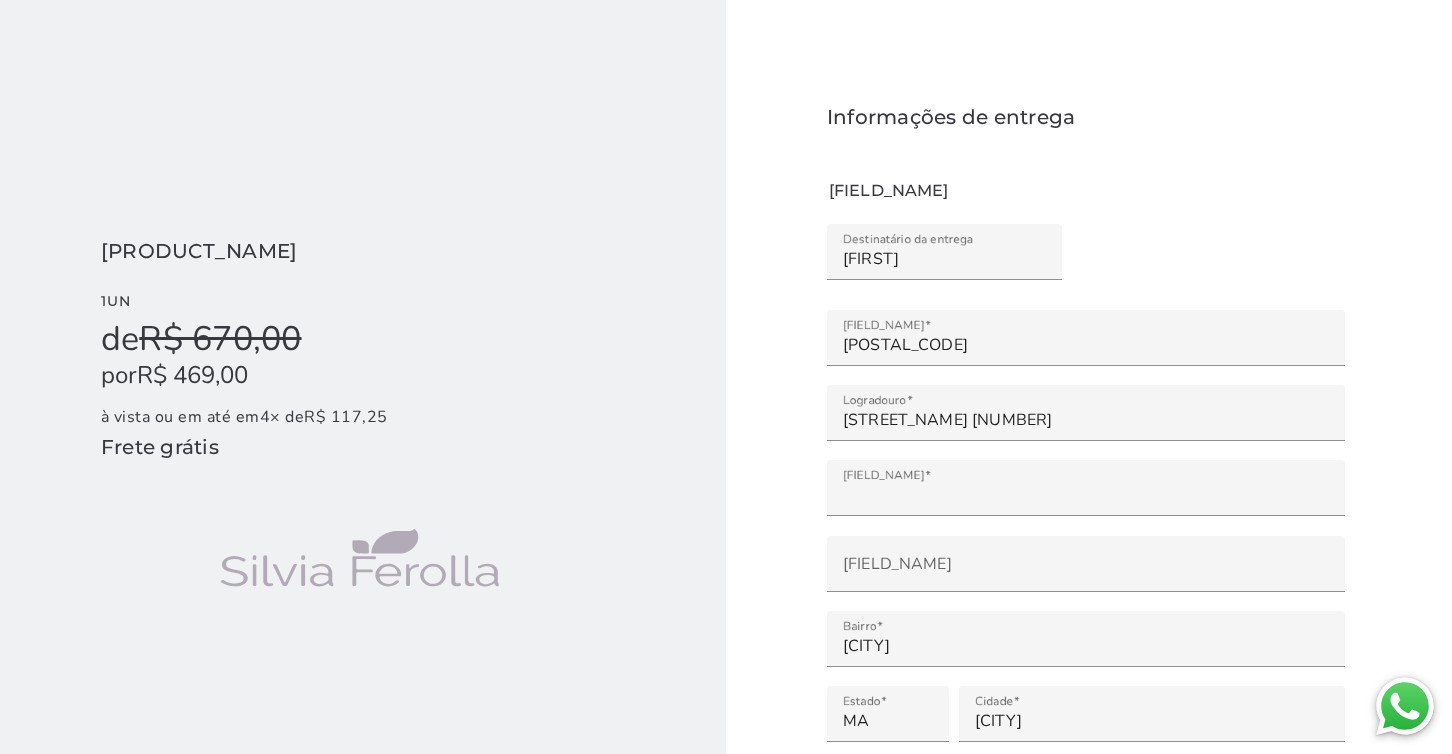 click on "Informações de entrega
Endereço de entrega
Método de entrega
Entrega gratuita
Envio pelos correios
Gratuita
Iniciar pagamento" at bounding box center (1086, 543) 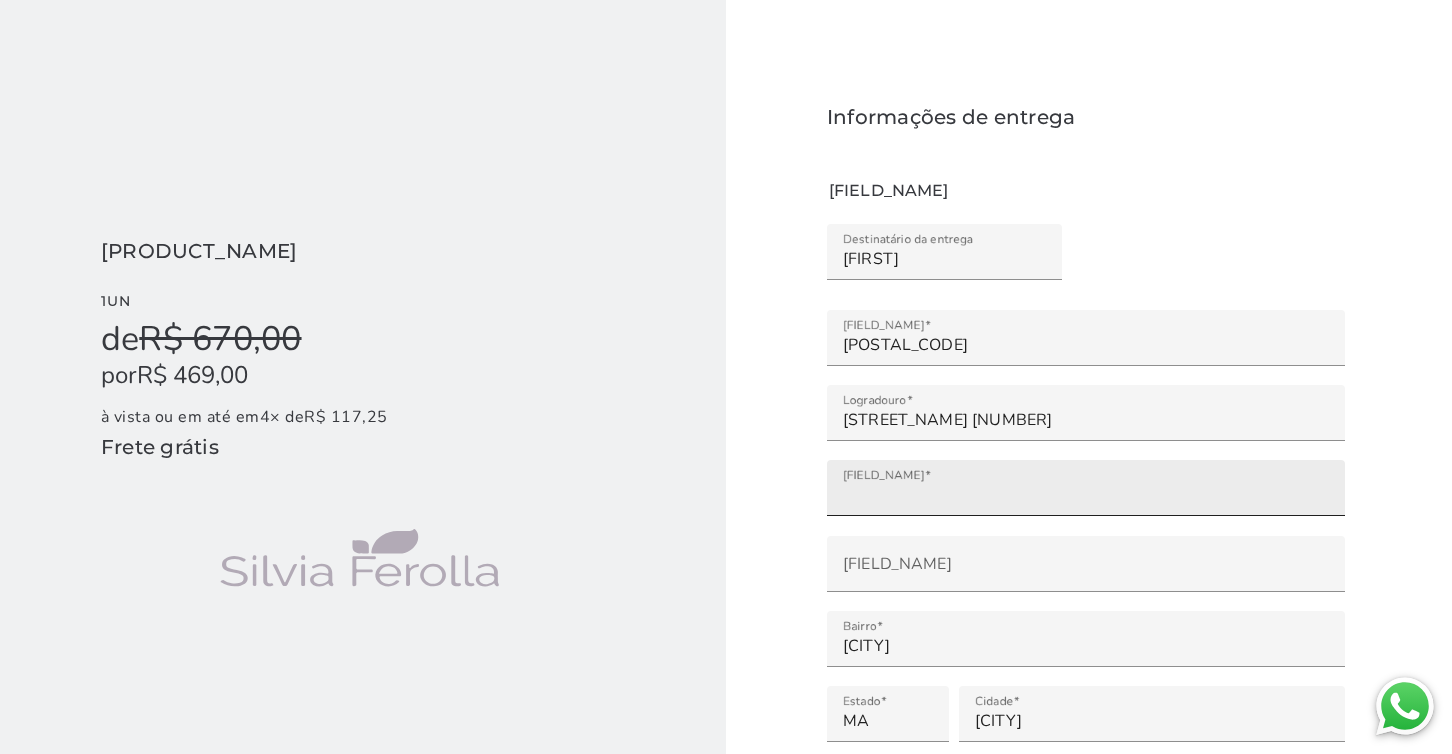 click on "****" 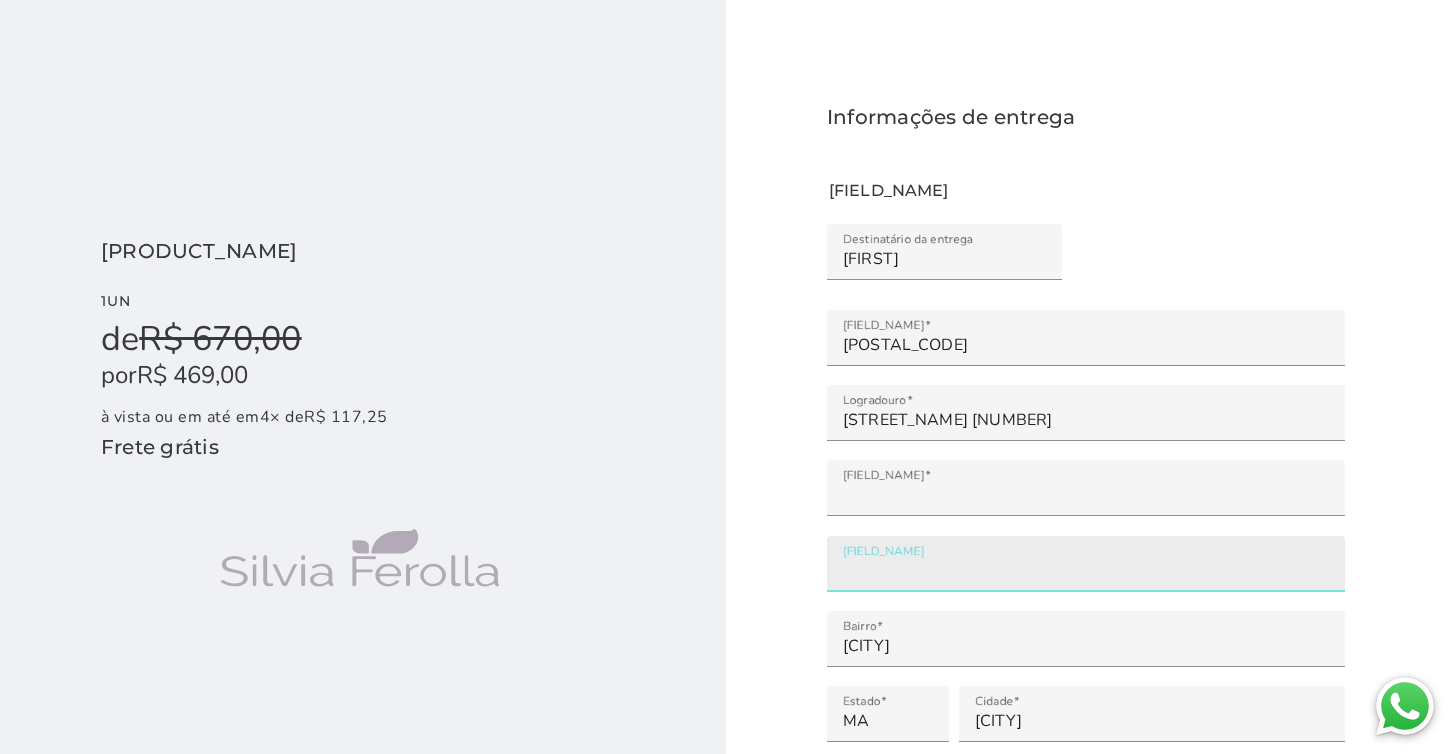 click on "[FIELD_NAME]" 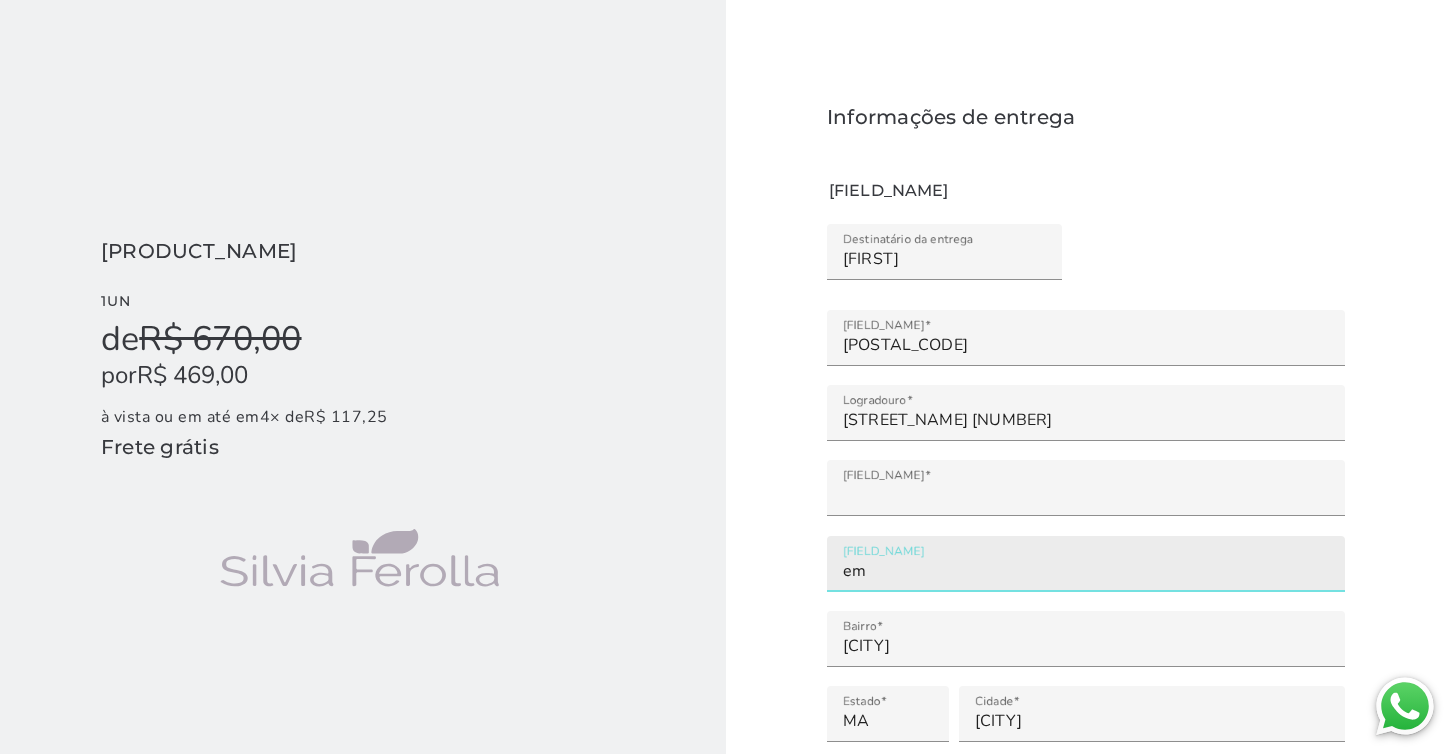 type on "e" 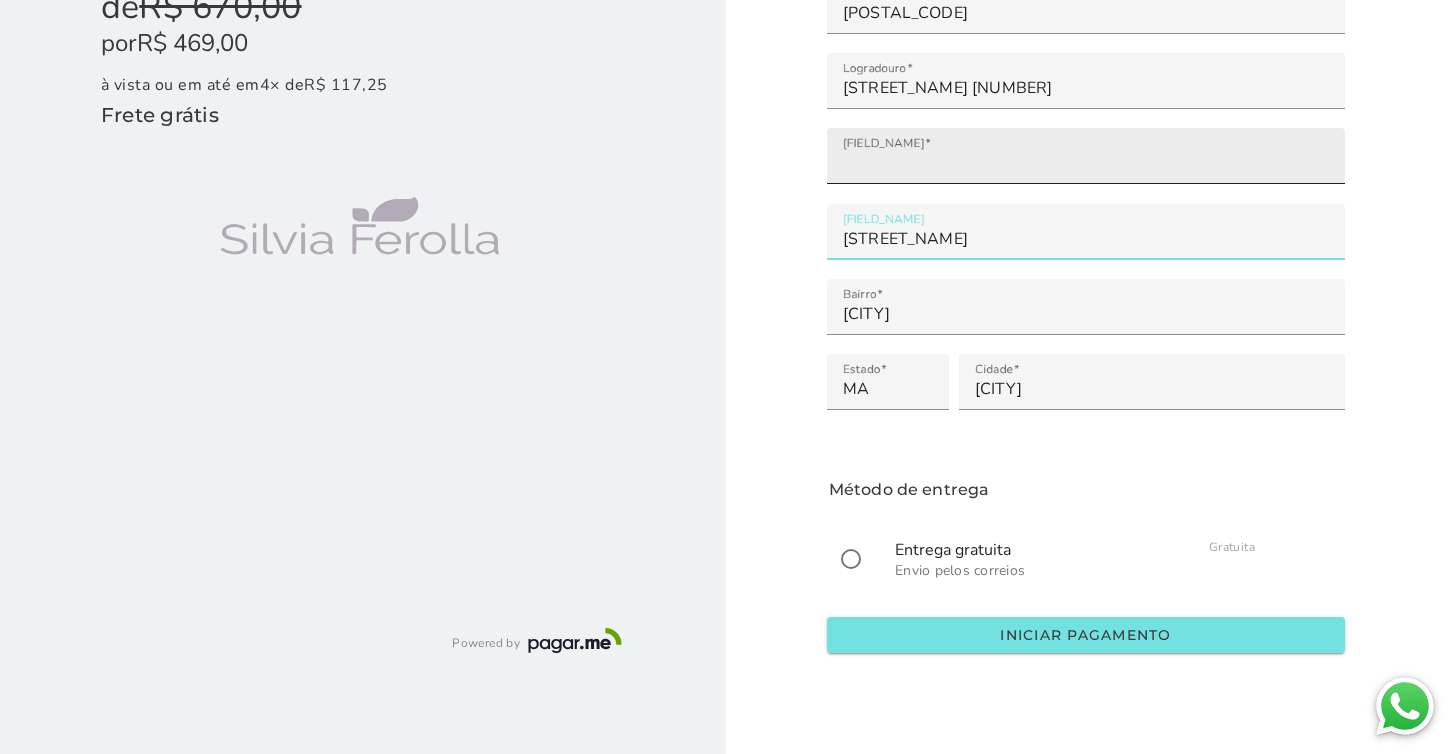 scroll, scrollTop: 214, scrollLeft: 0, axis: vertical 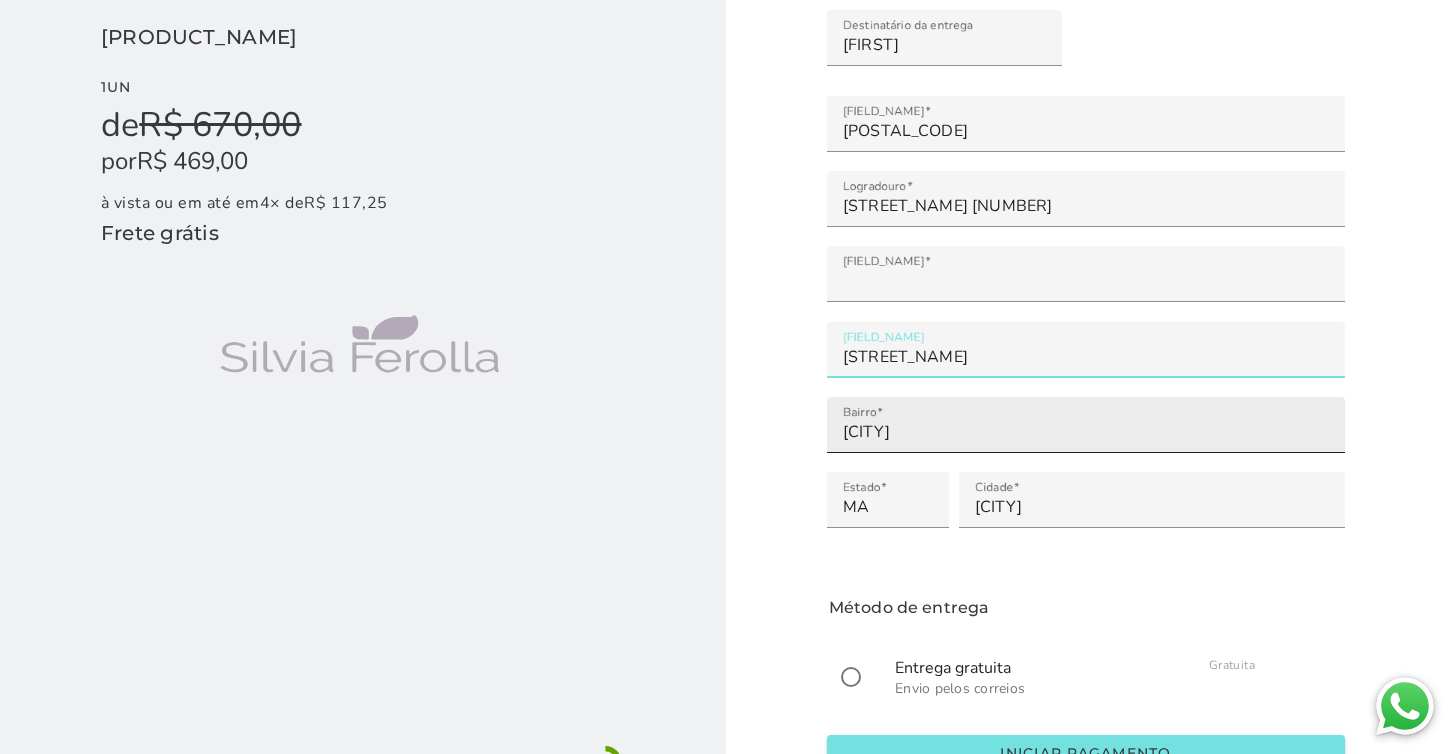 type on "[STREET_NAME]" 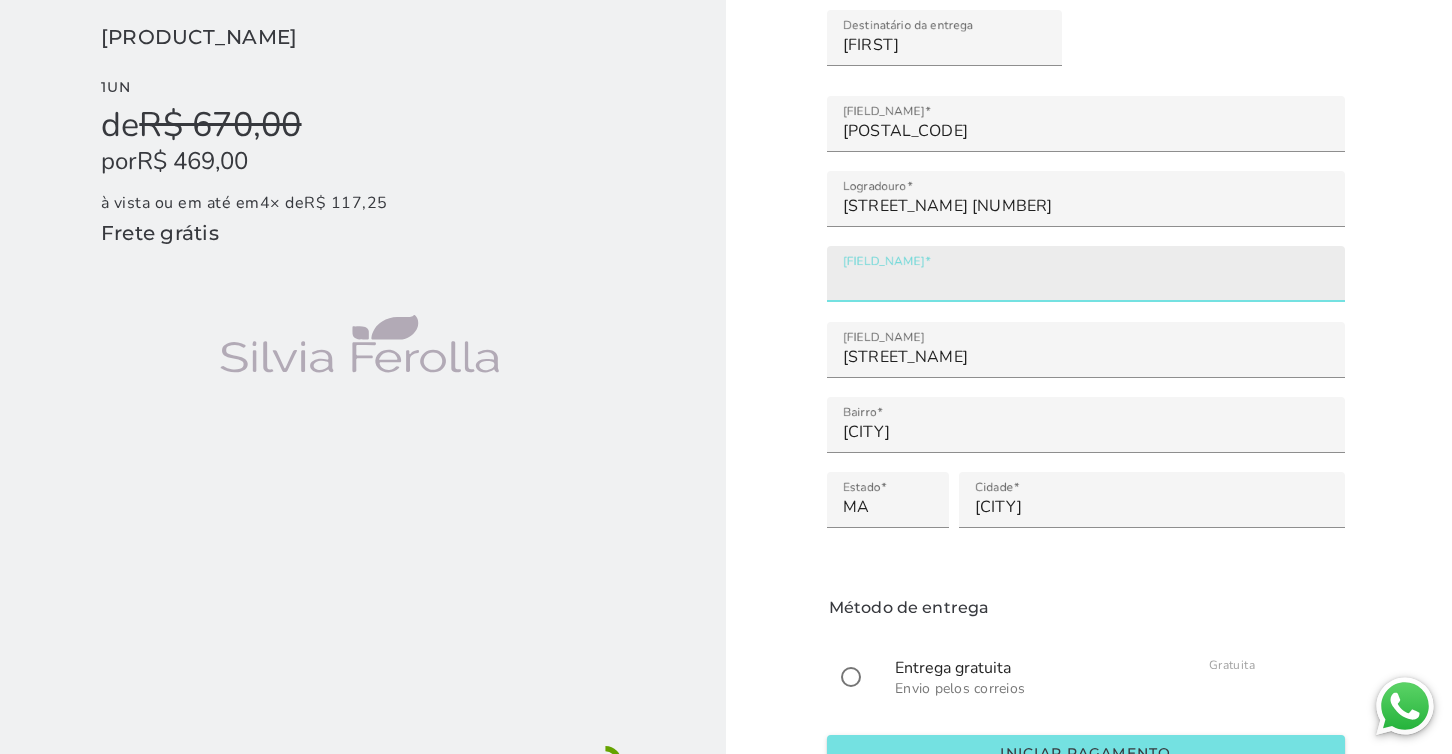 click on "****" 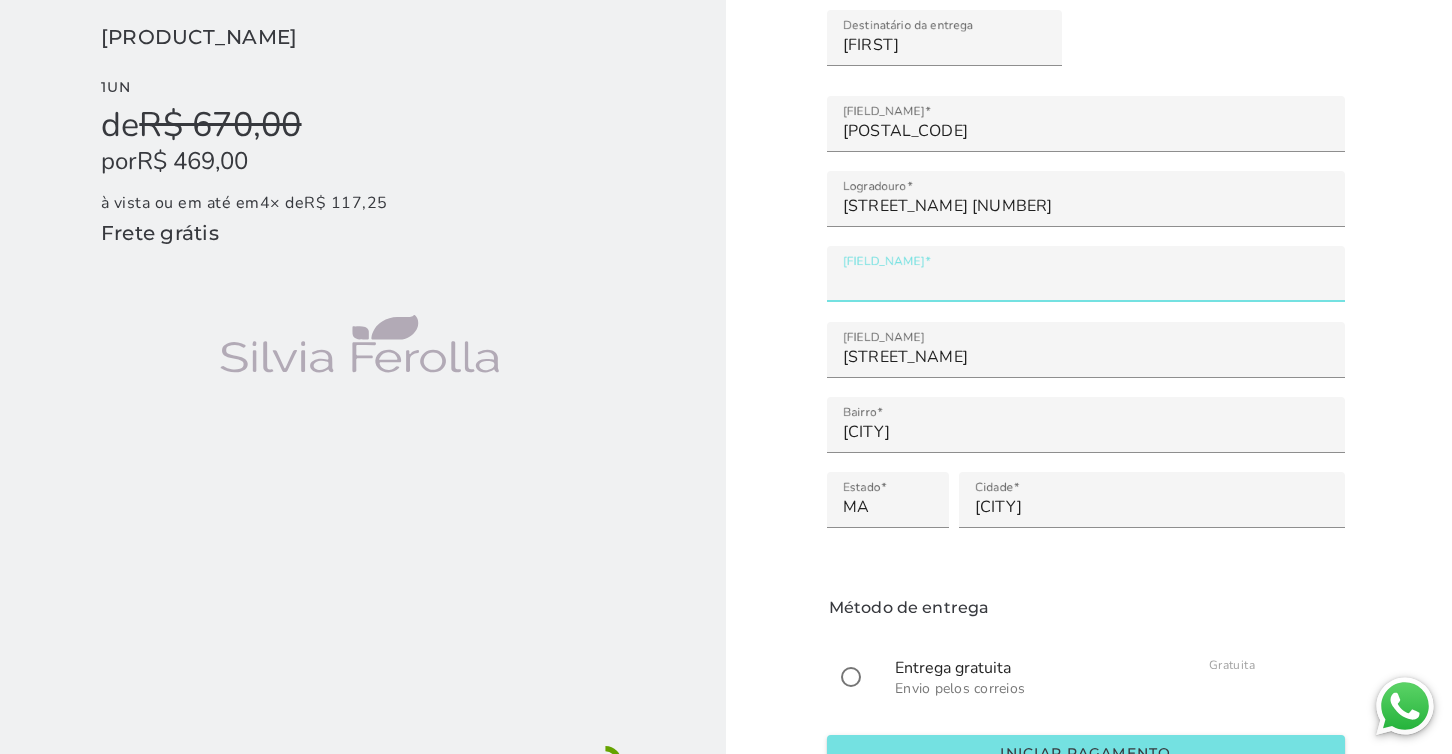 click on "Informações de entrega
Endereço de entrega
Método de entrega
Entrega gratuita
Envio pelos correios
Gratuita
Iniciar pagamento" at bounding box center (1086, 329) 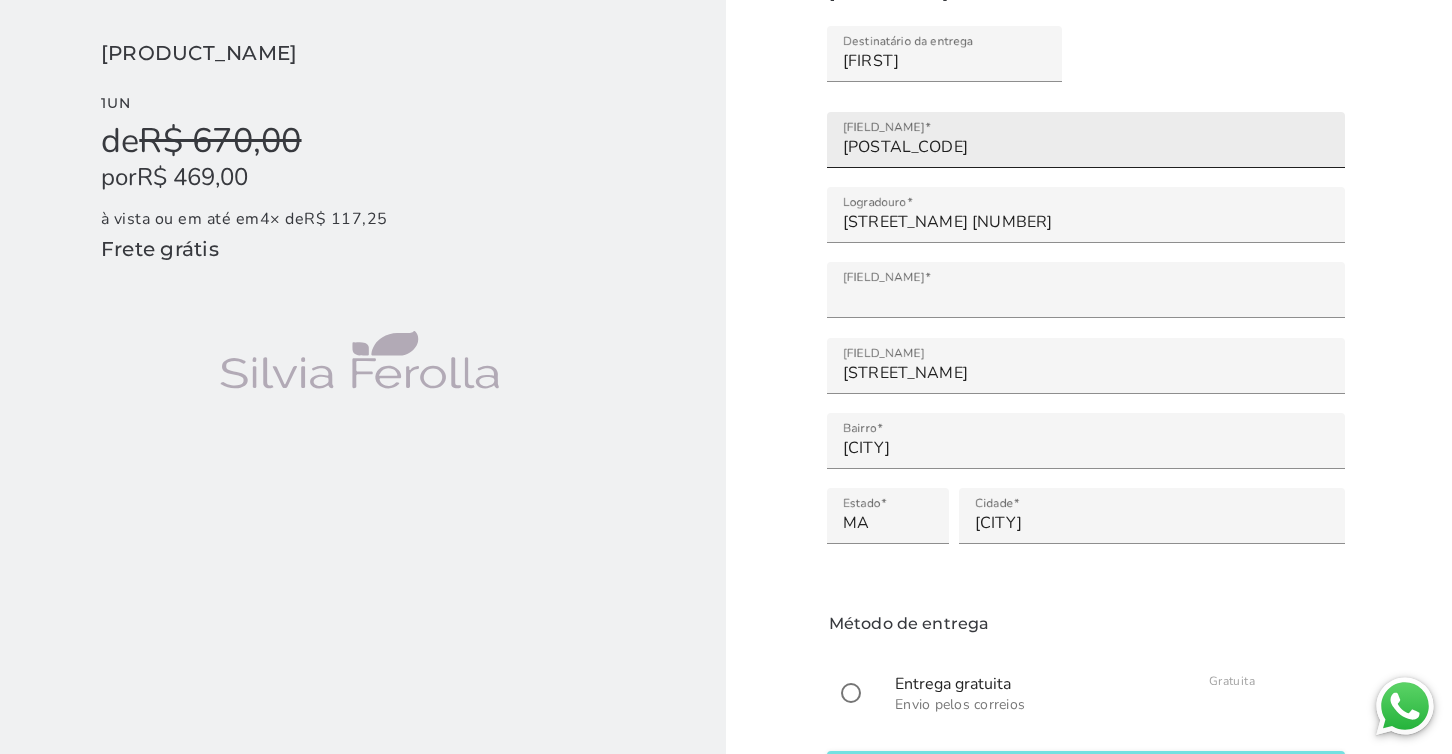 scroll, scrollTop: 18, scrollLeft: 0, axis: vertical 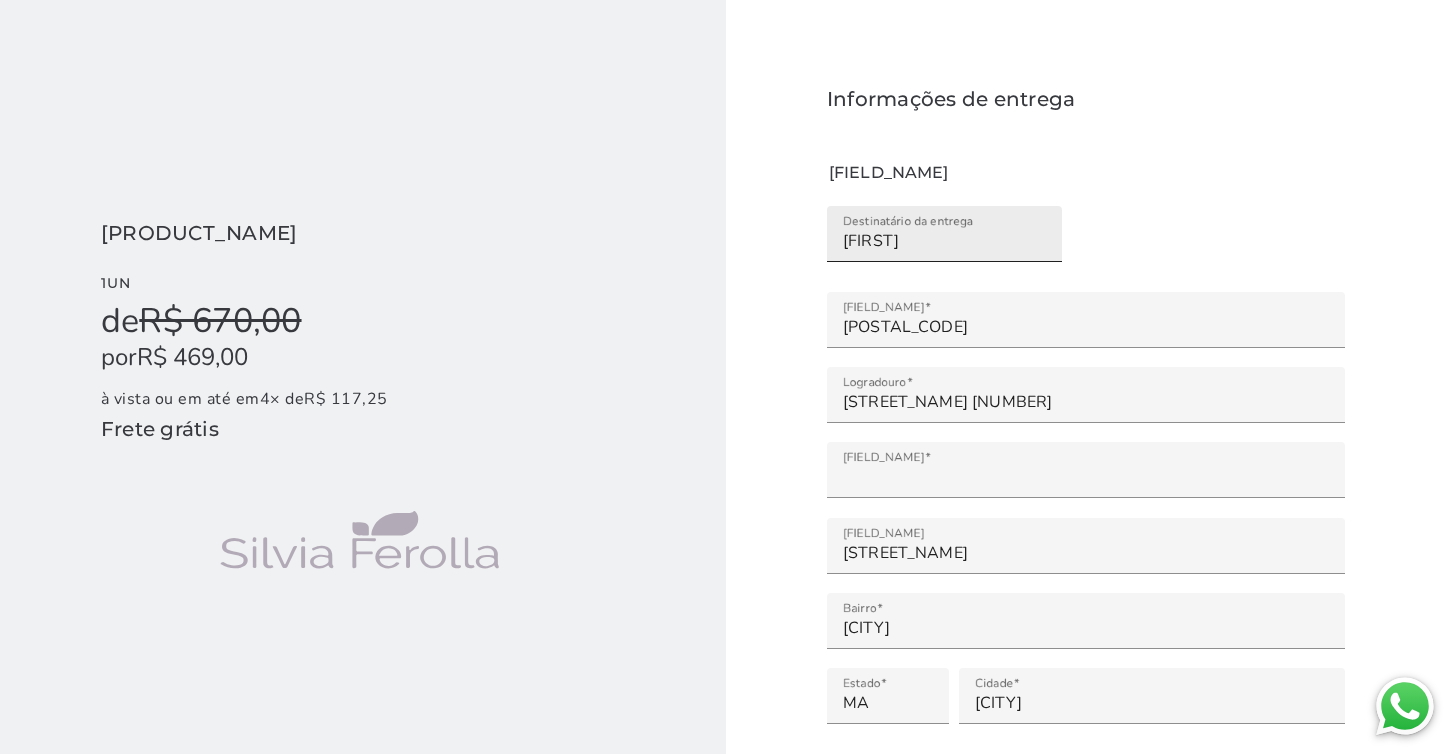 click on "[RECIPIENT_NAME]" at bounding box center (944, 234) 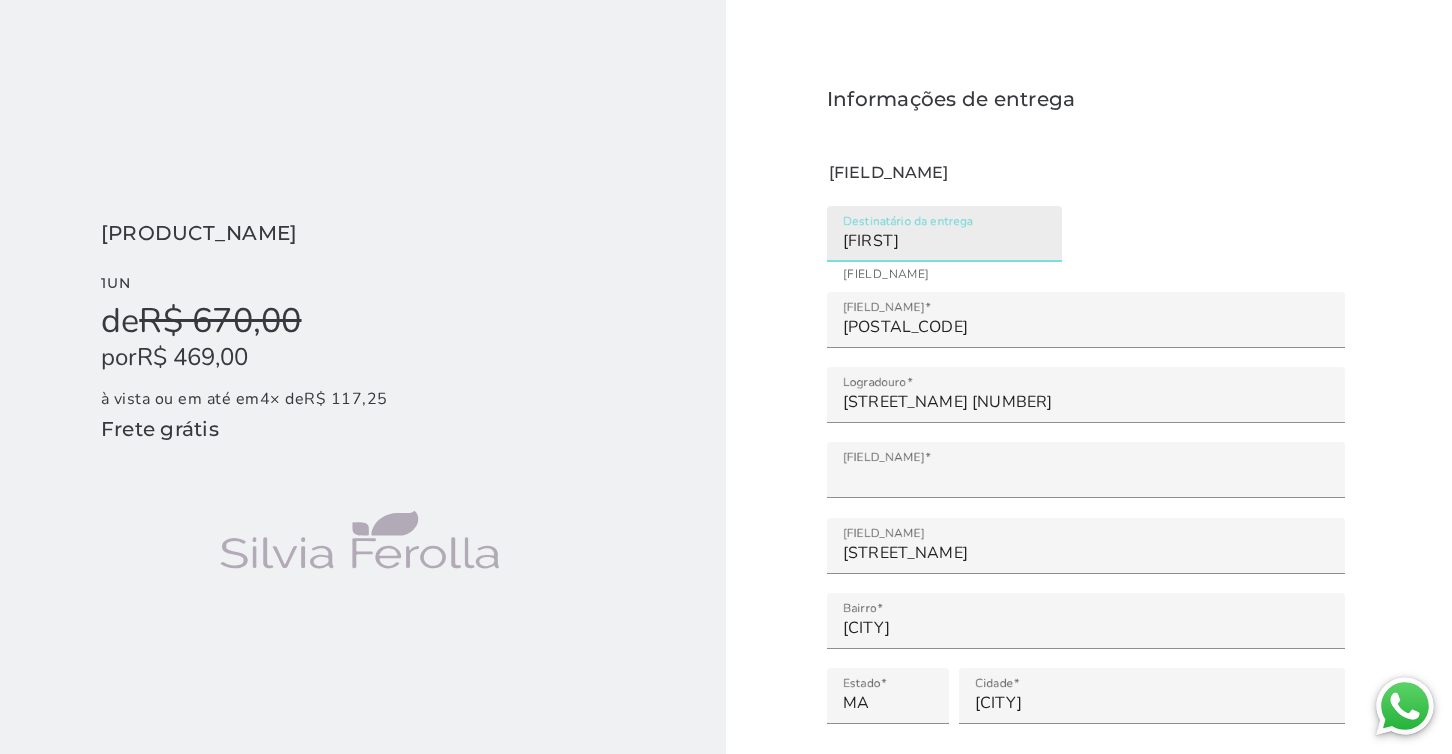 click on "[FIRST]" at bounding box center (944, 241) 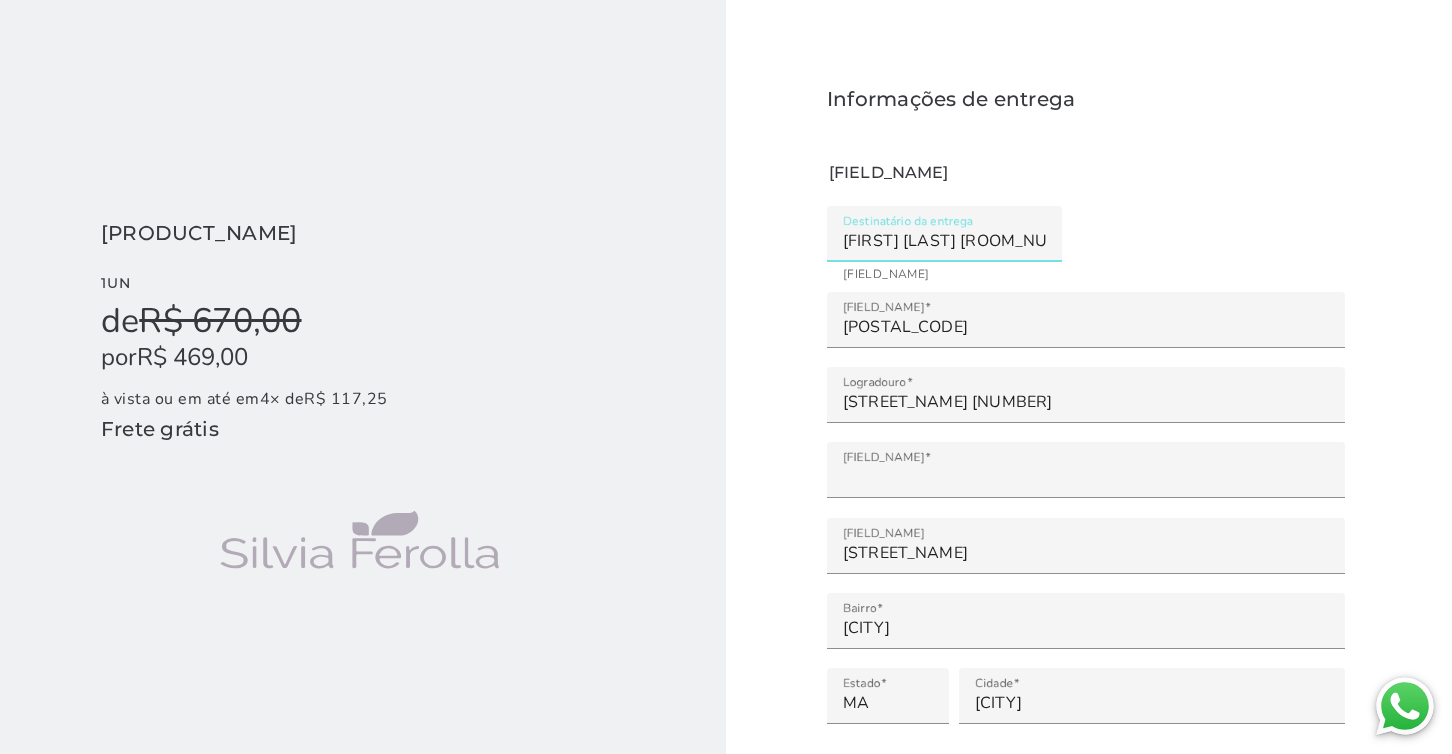 type on "[FIRST] [LAST] [ROOM_NUMBER]" 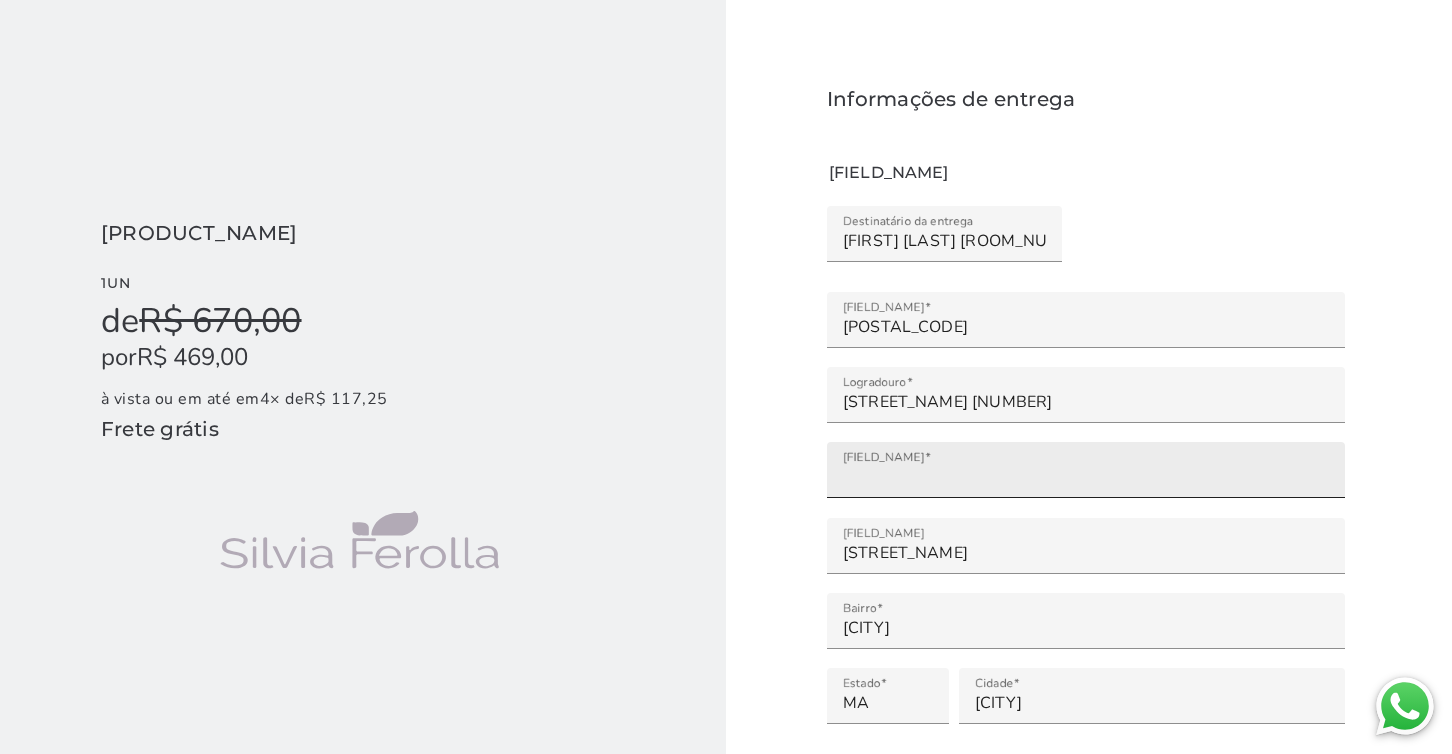 click on "****" 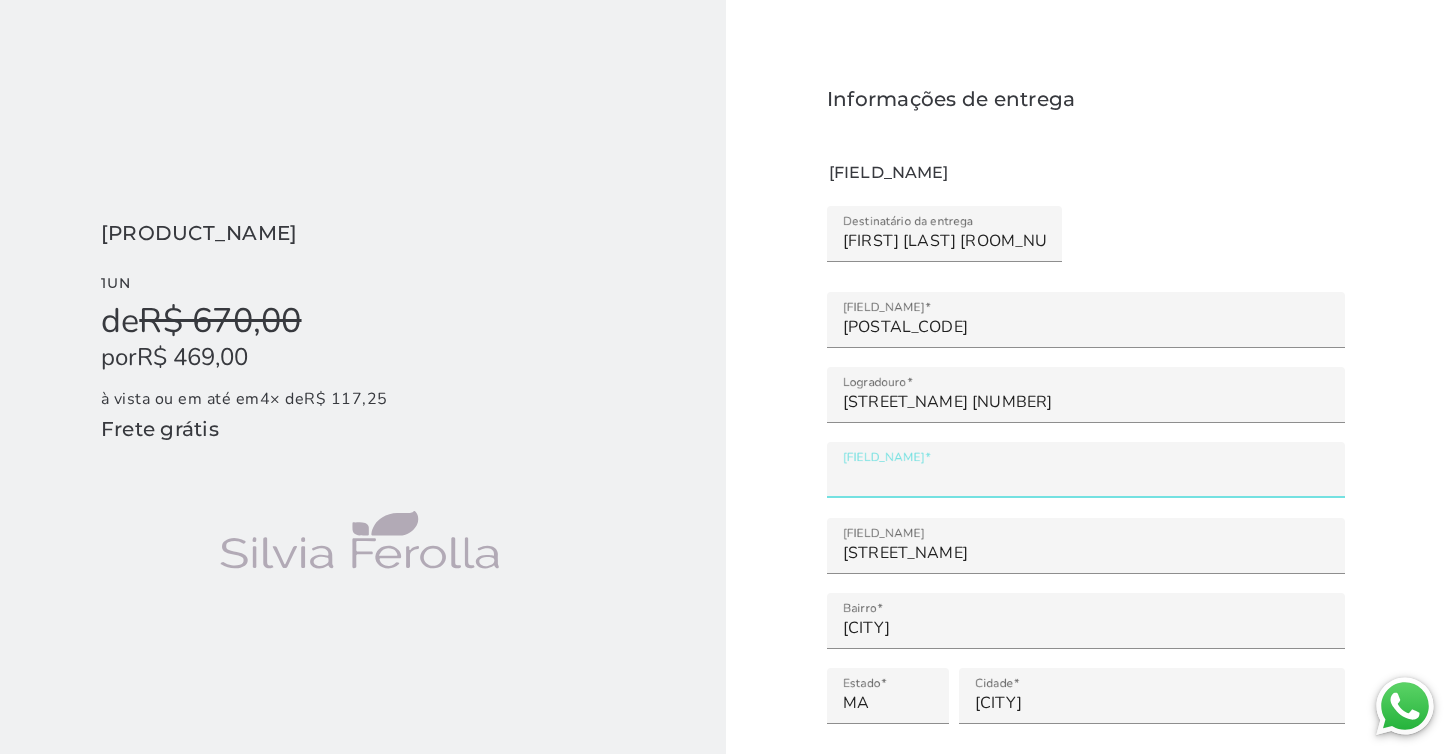 type 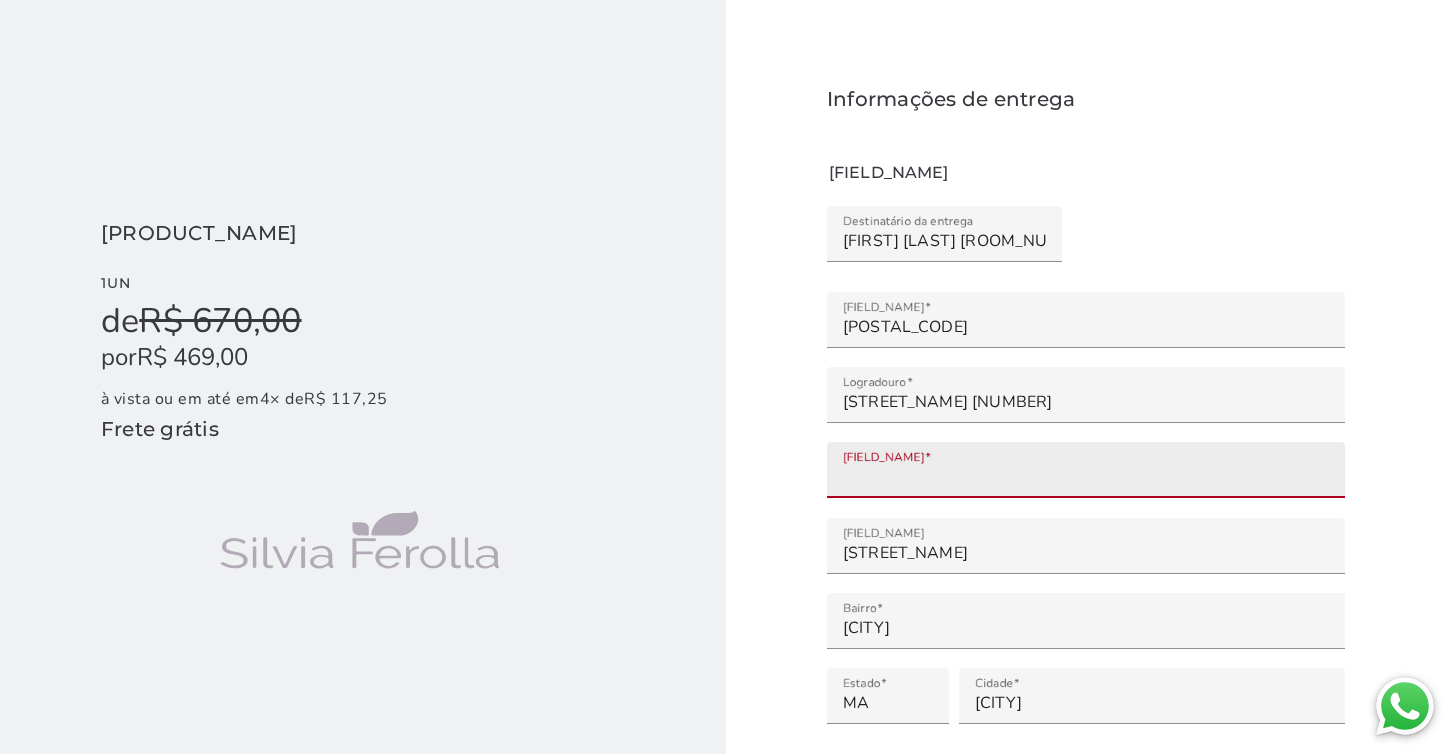 drag, startPoint x: 879, startPoint y: 476, endPoint x: 1014, endPoint y: 487, distance: 135.4474 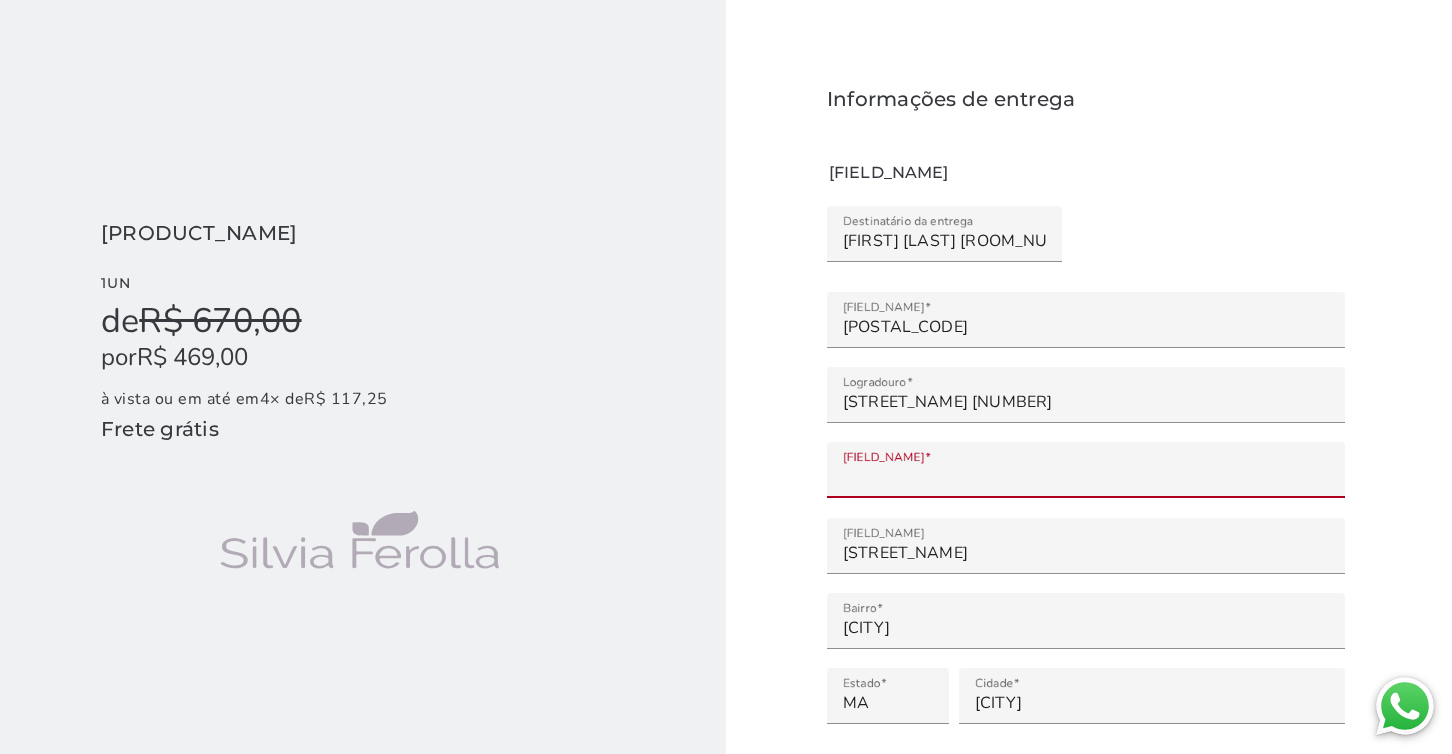 type on "****" 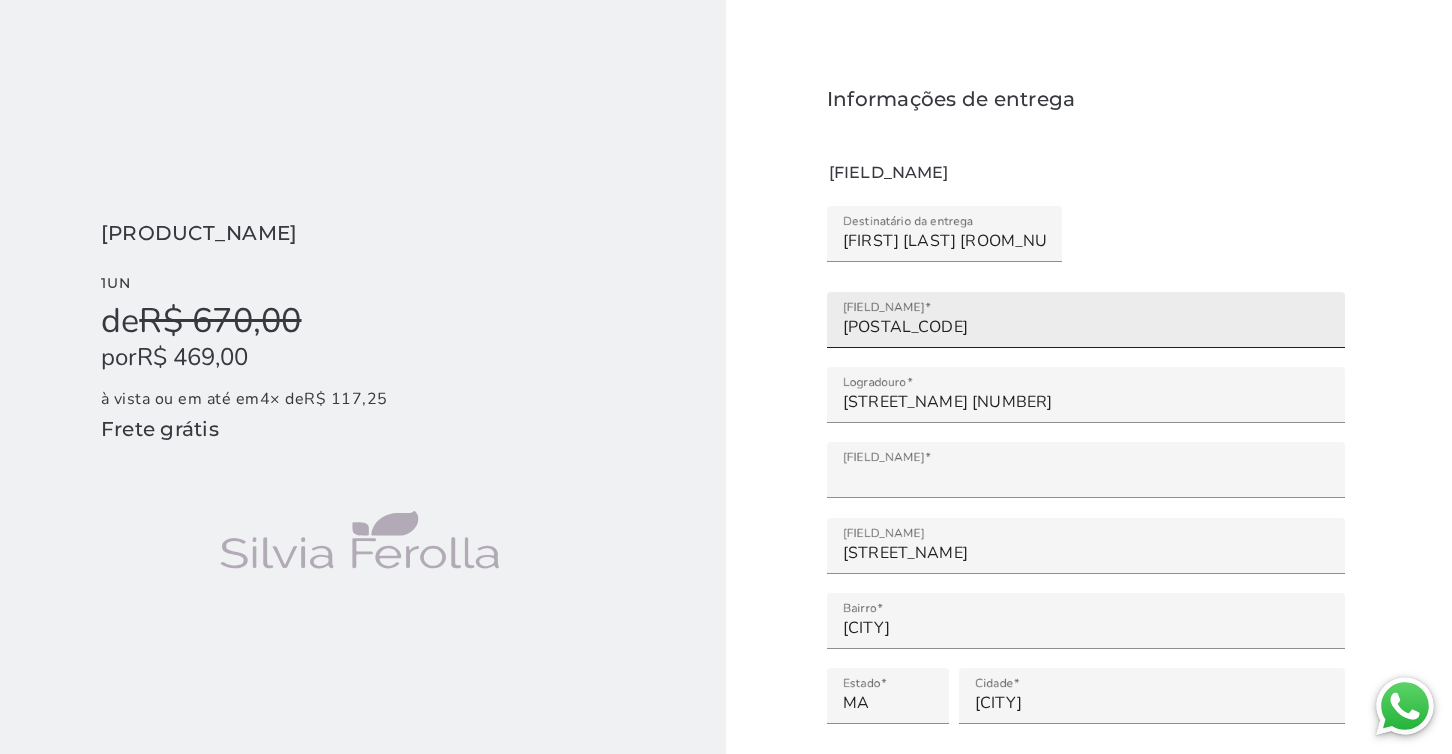 scroll, scrollTop: 127, scrollLeft: 0, axis: vertical 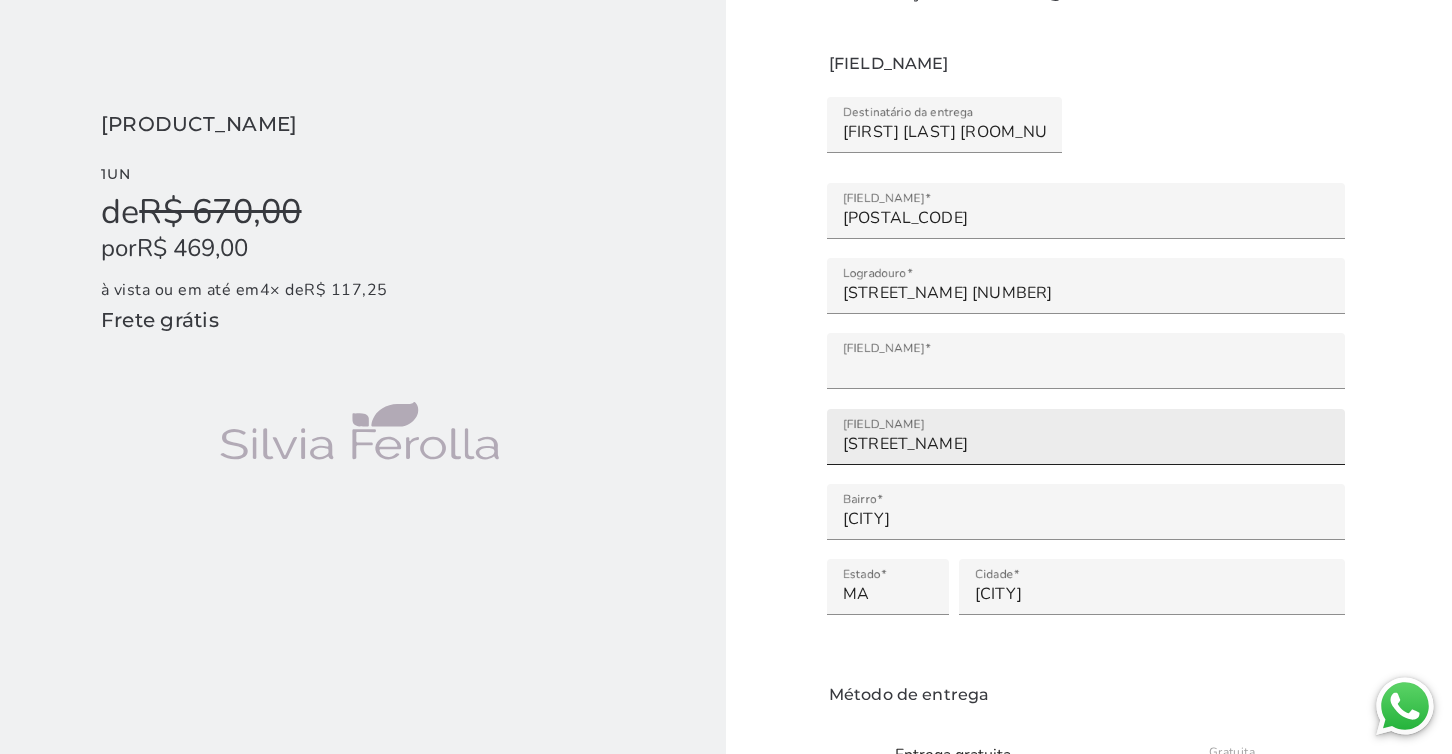 click on "[STREET_NAME]" 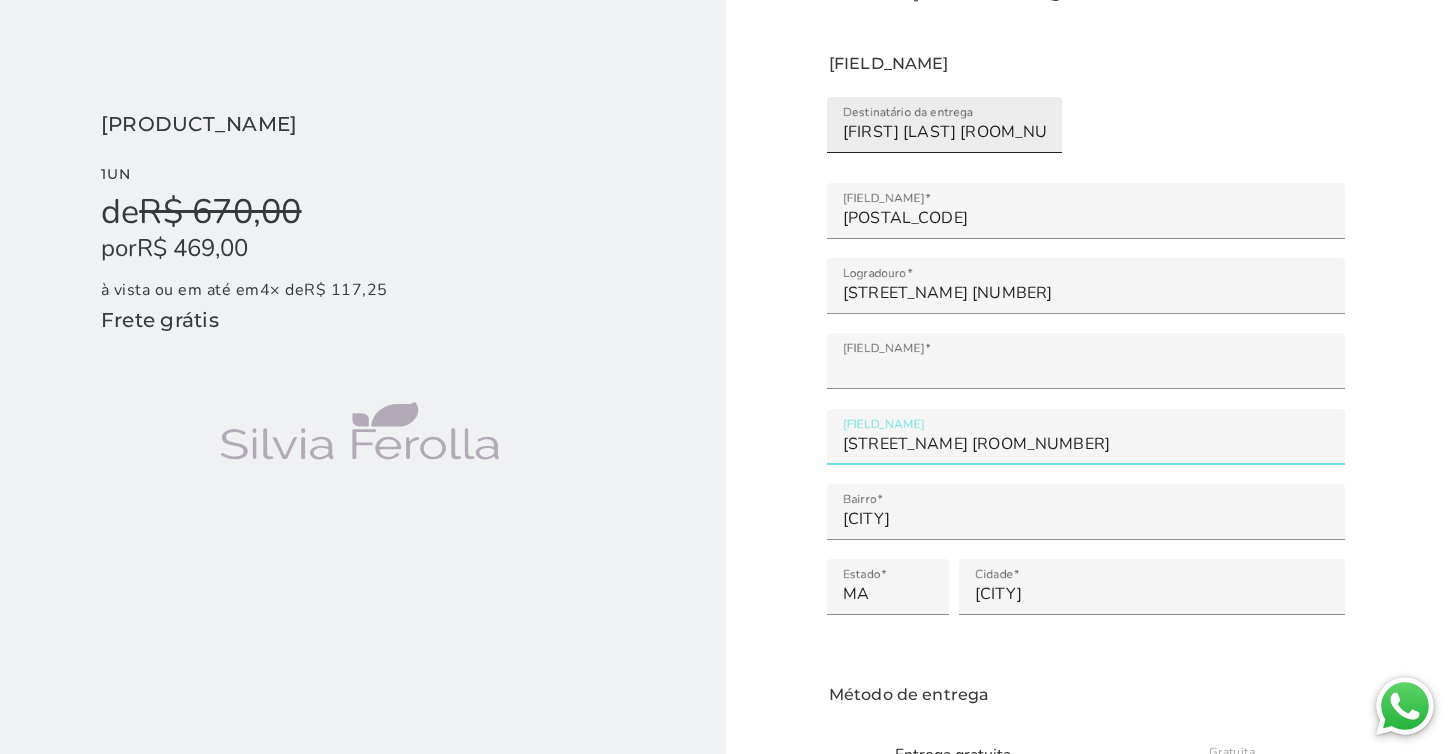 type on "[STREET_NAME] [ROOM_NUMBER]" 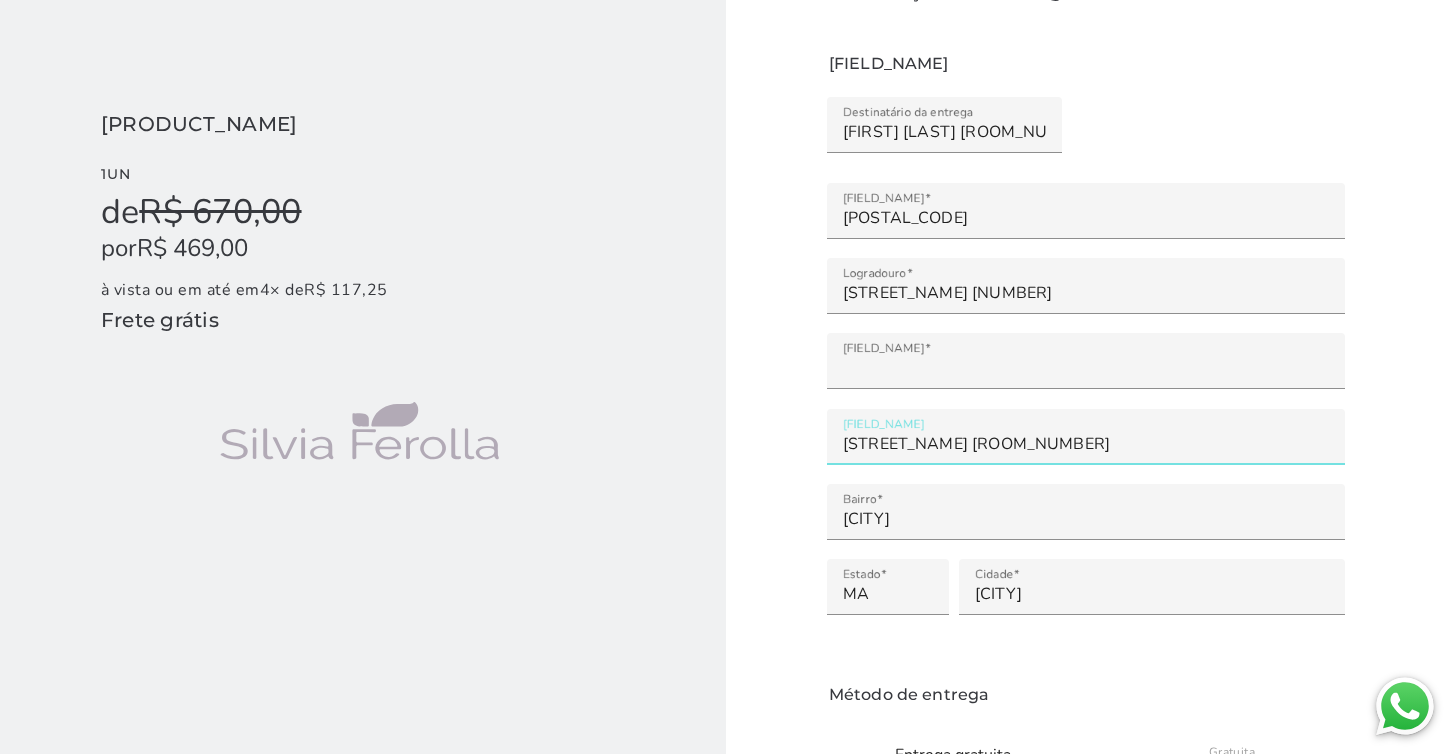 drag, startPoint x: 1008, startPoint y: 124, endPoint x: 1169, endPoint y: 149, distance: 162.92943 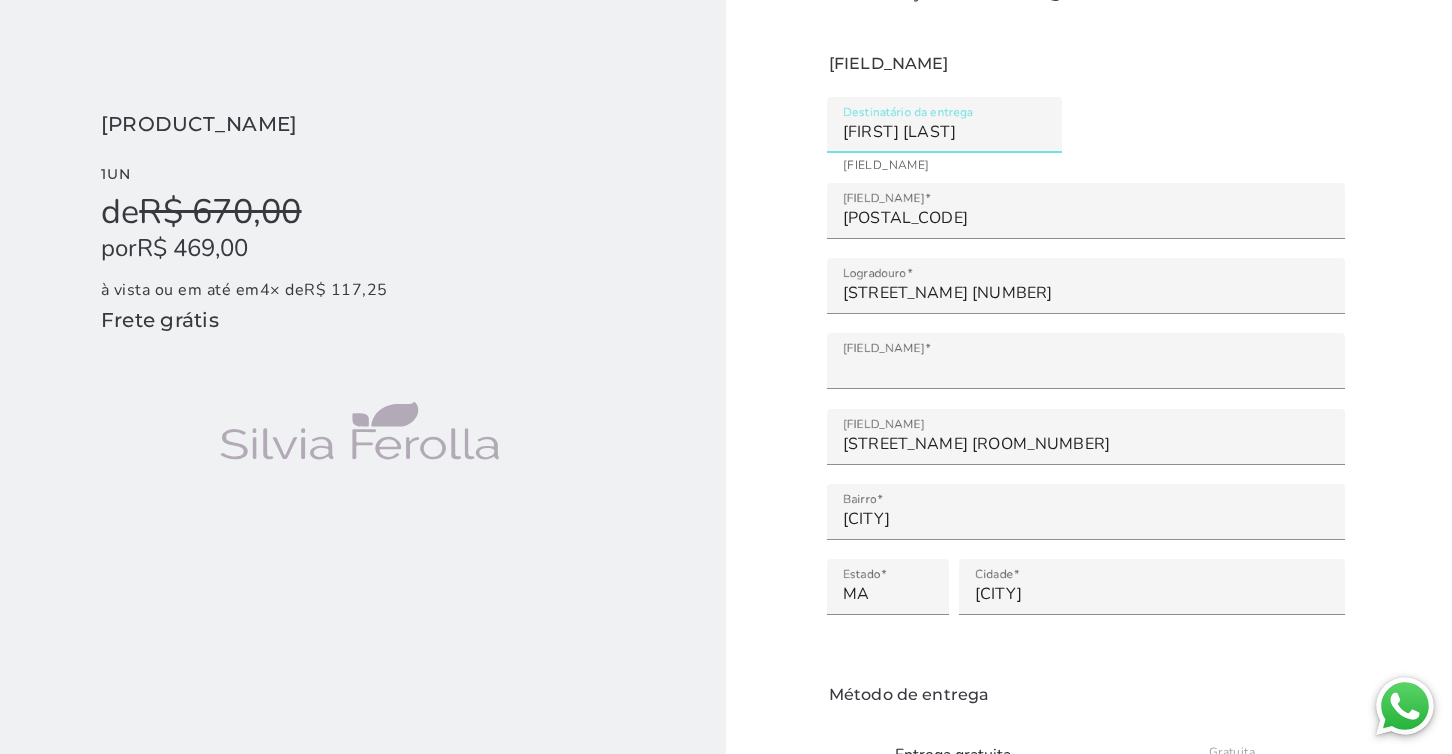 type on "[FIRST] [LAST]" 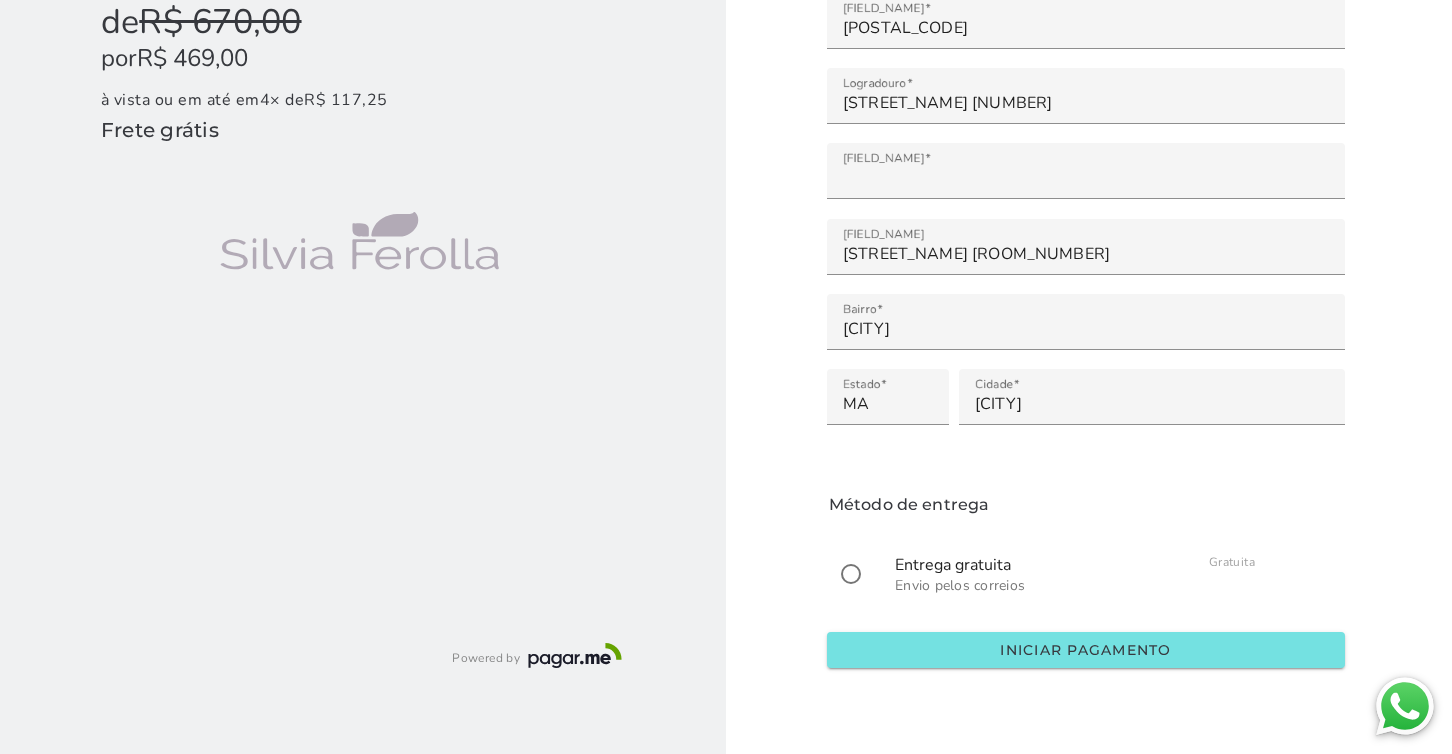 scroll, scrollTop: 332, scrollLeft: 0, axis: vertical 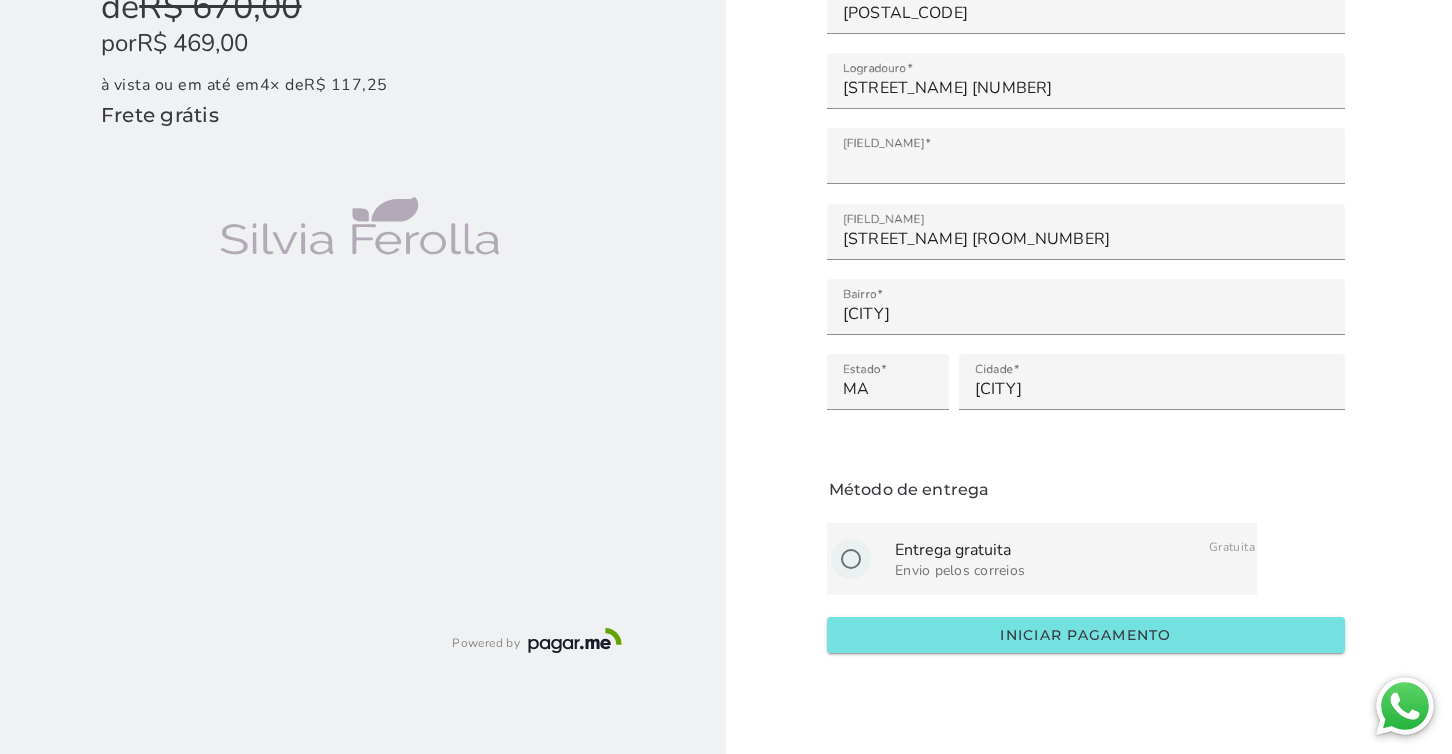 click 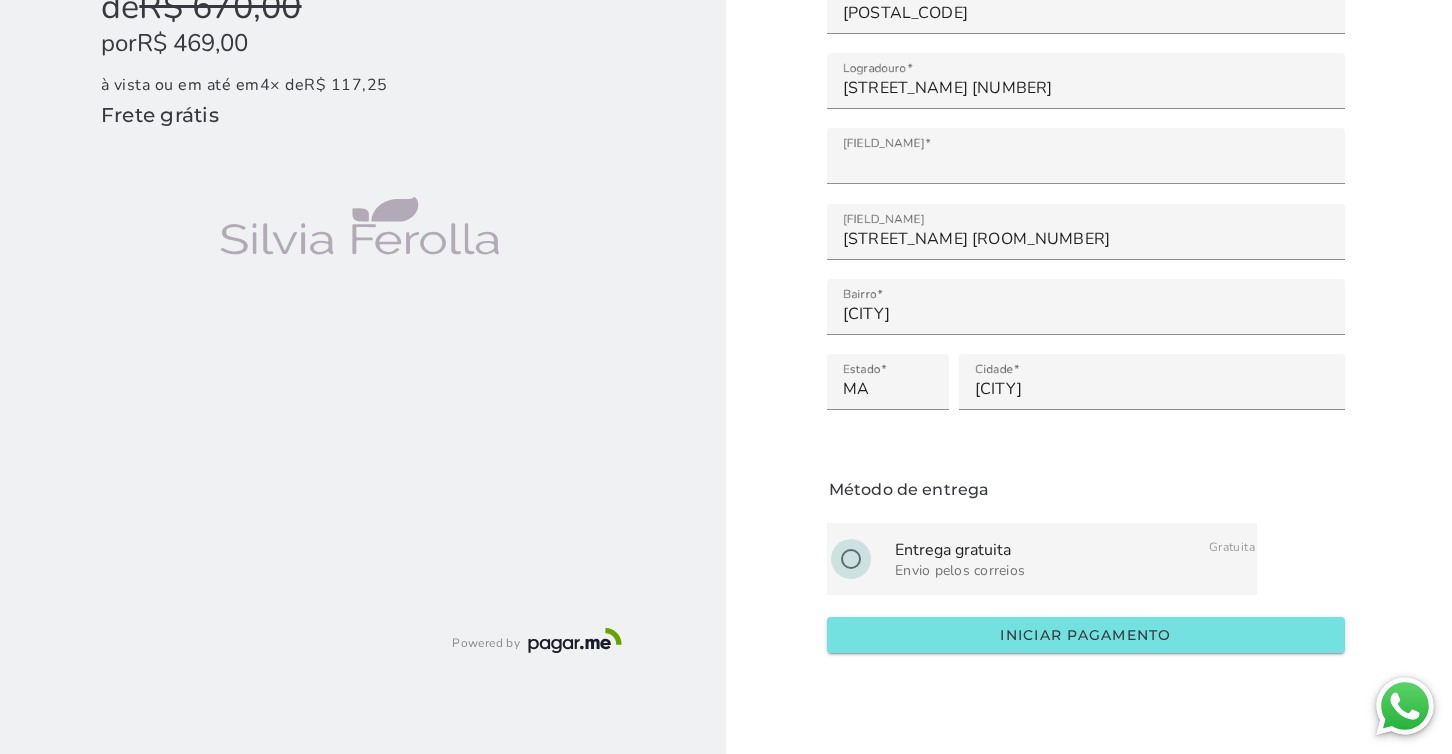 radio on "****" 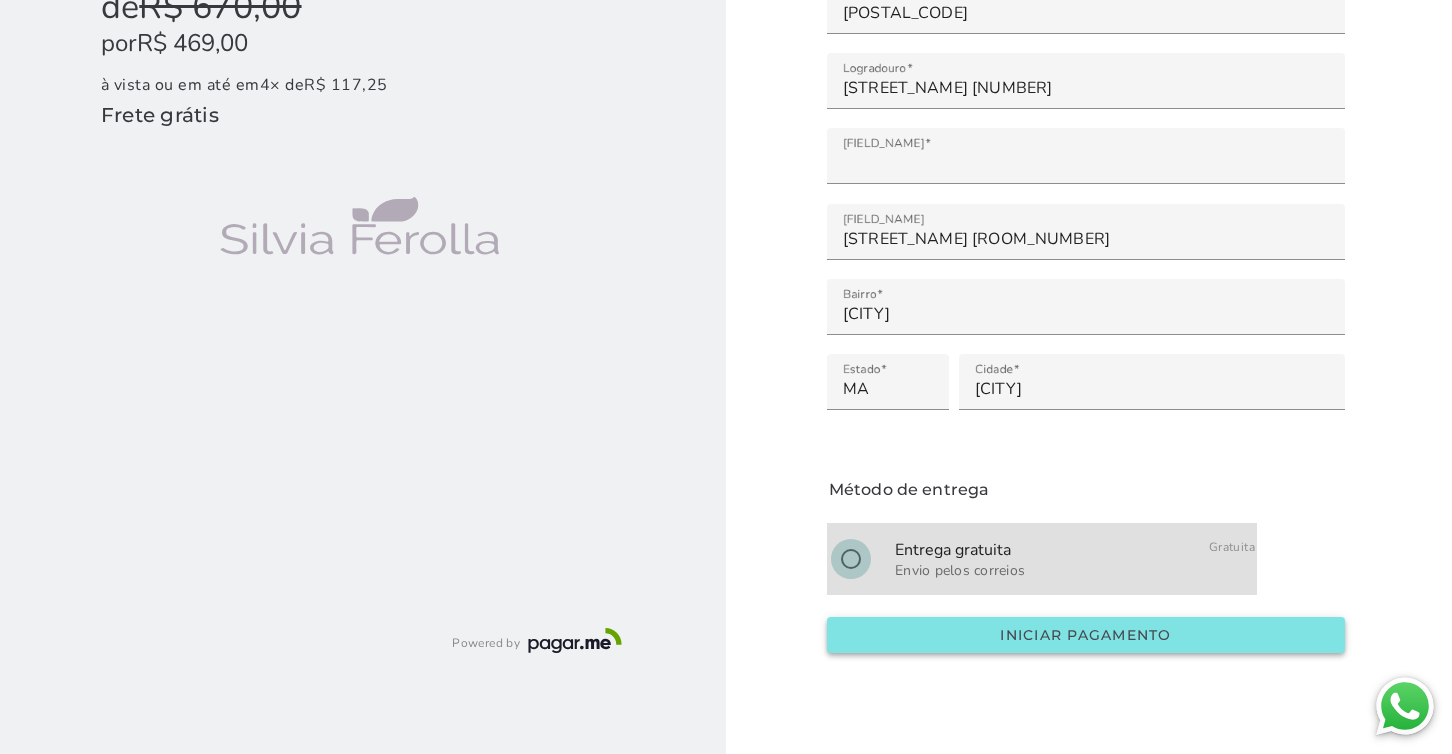 click on "Iniciar pagamento" at bounding box center [0, 0] 